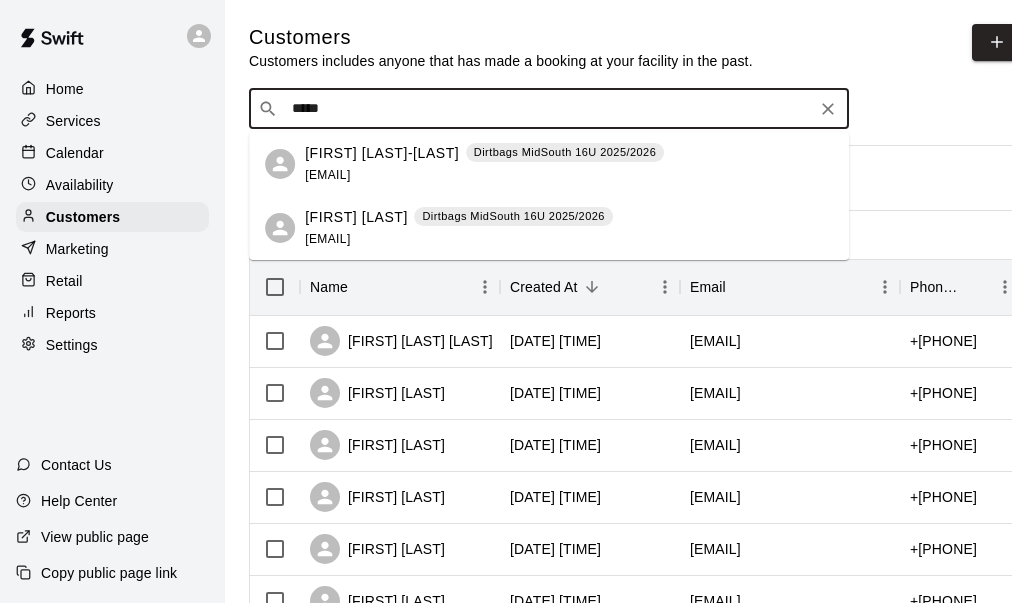 scroll, scrollTop: 0, scrollLeft: 0, axis: both 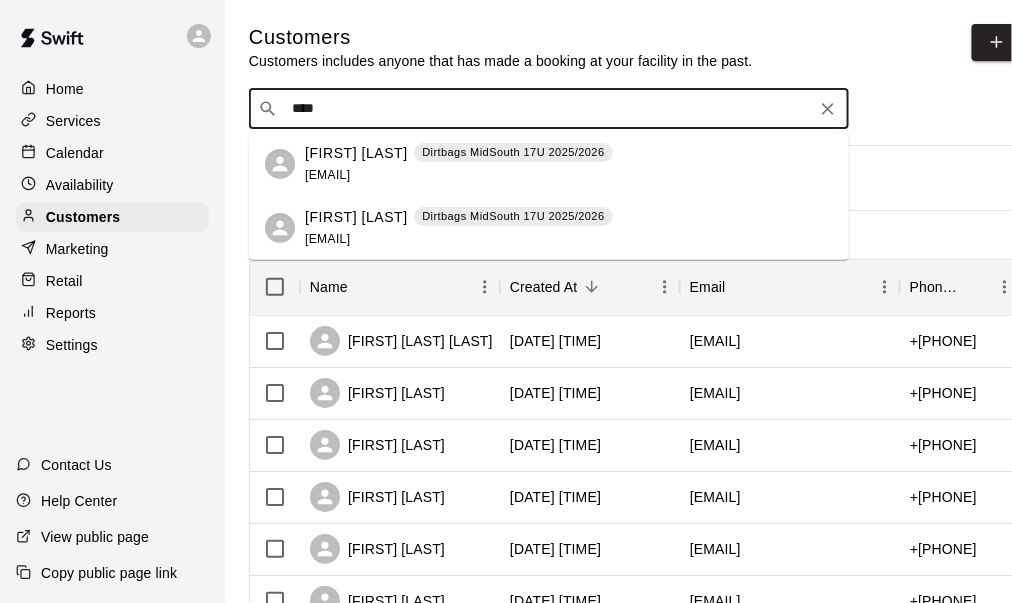type on "****" 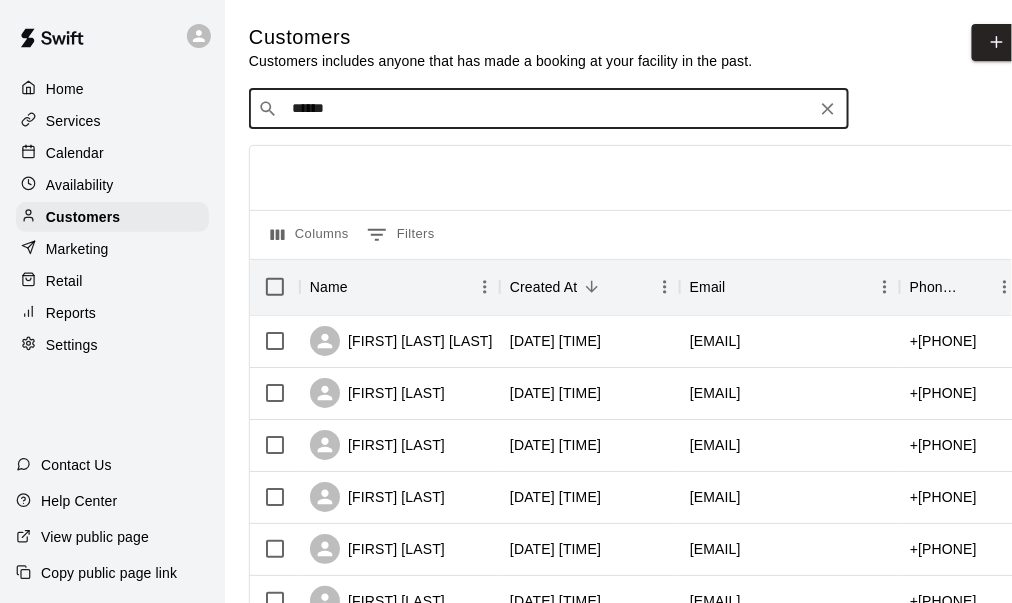 type on "*****" 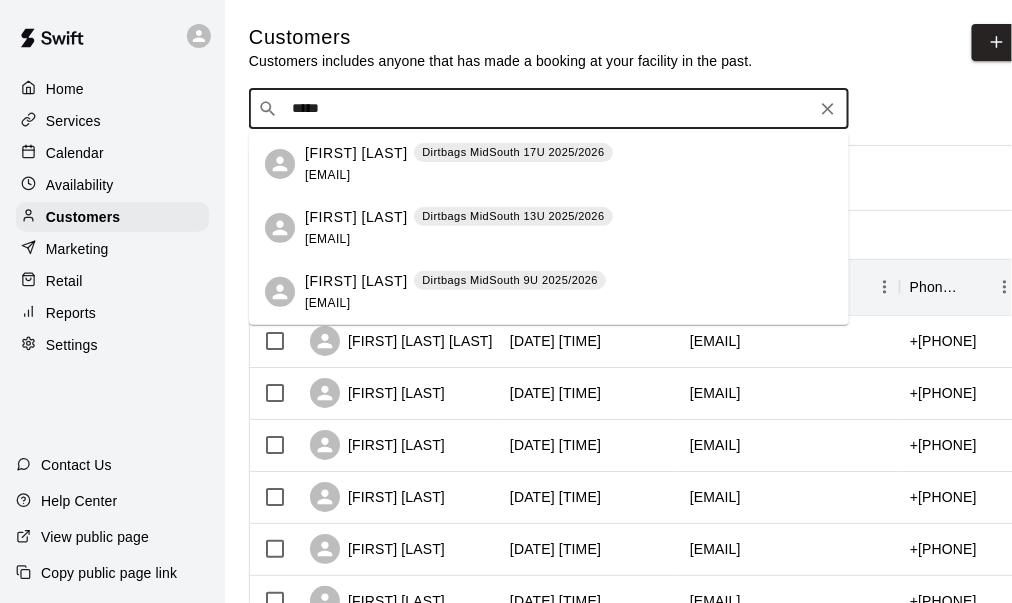 click on "[FIRST] [LAST]" at bounding box center (356, 153) 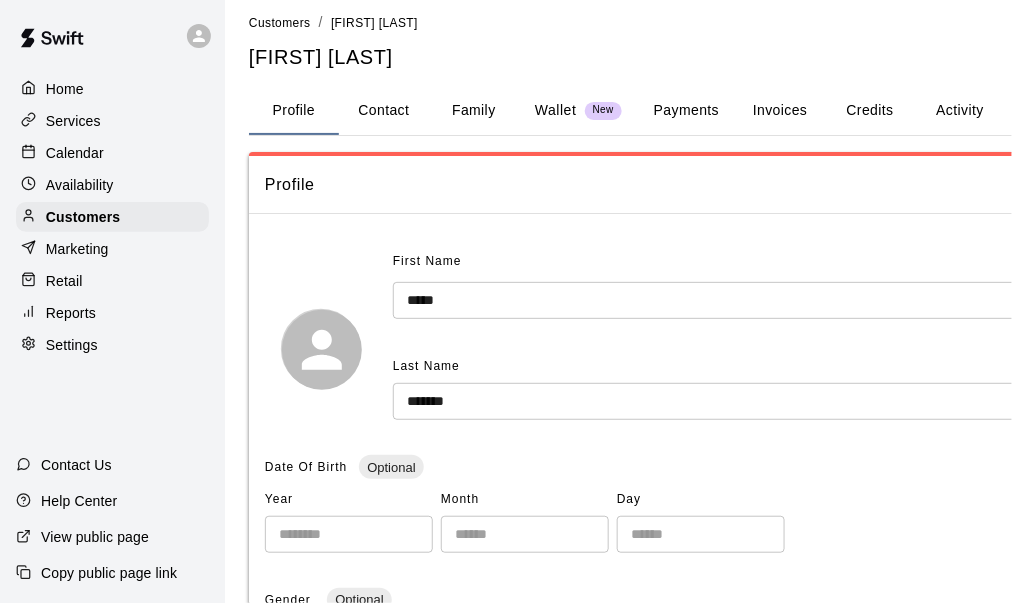 scroll, scrollTop: 0, scrollLeft: 0, axis: both 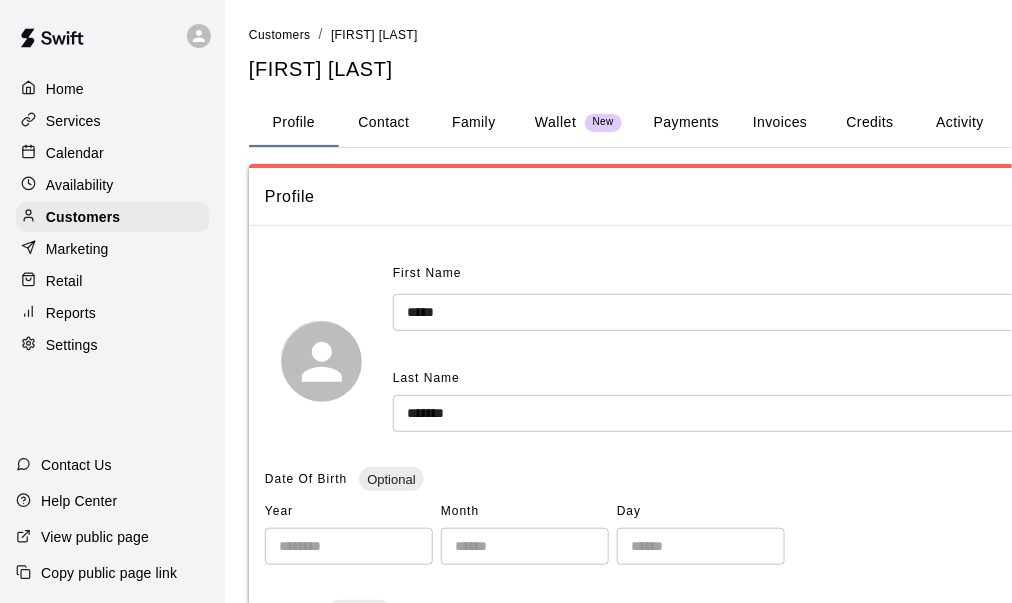 drag, startPoint x: 476, startPoint y: 104, endPoint x: 477, endPoint y: 116, distance: 12.0415945 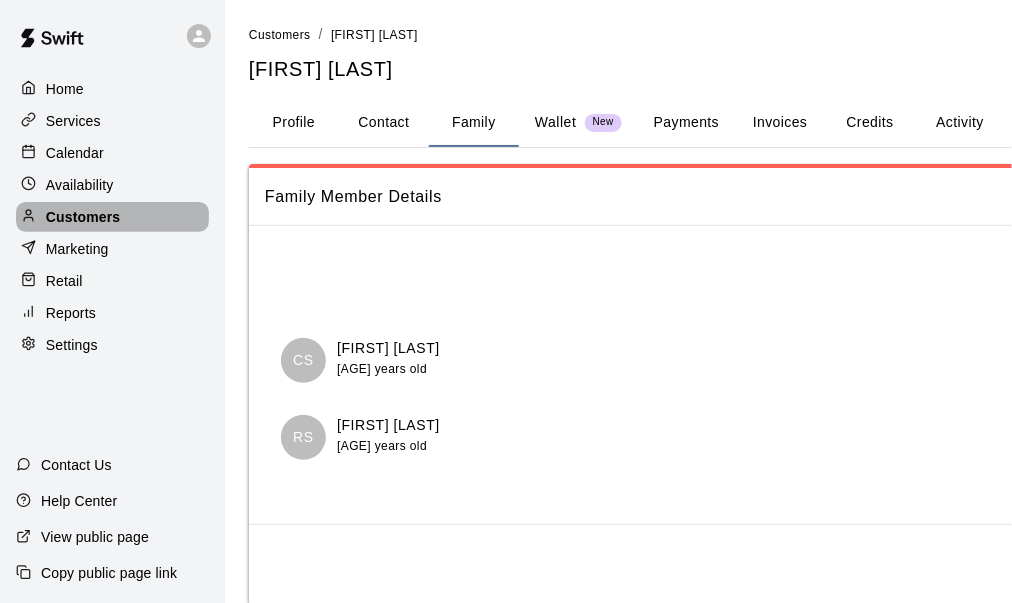 click on "Customers" at bounding box center (83, 217) 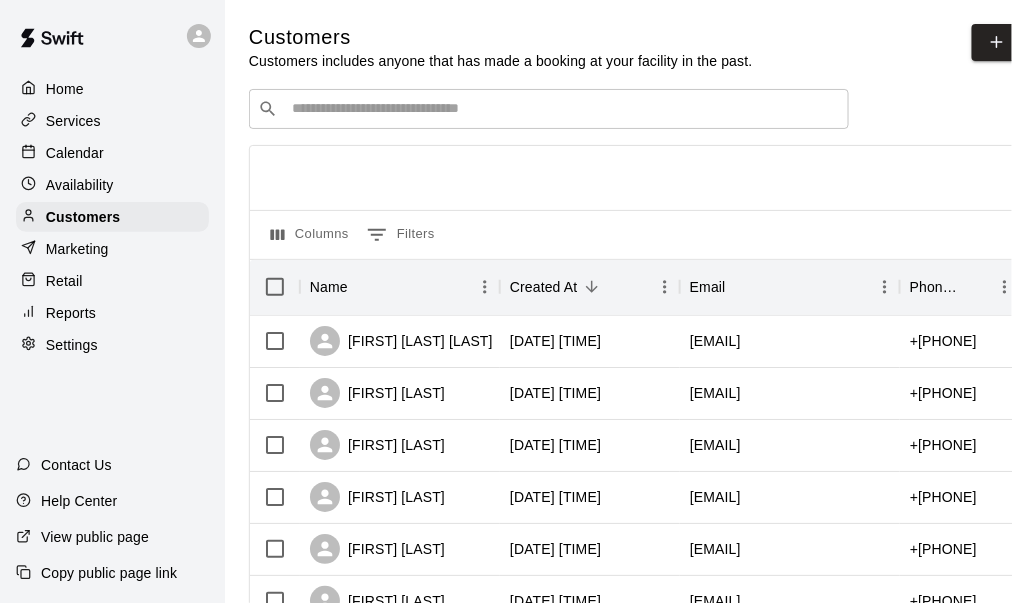 click on "​ ​" at bounding box center (549, 109) 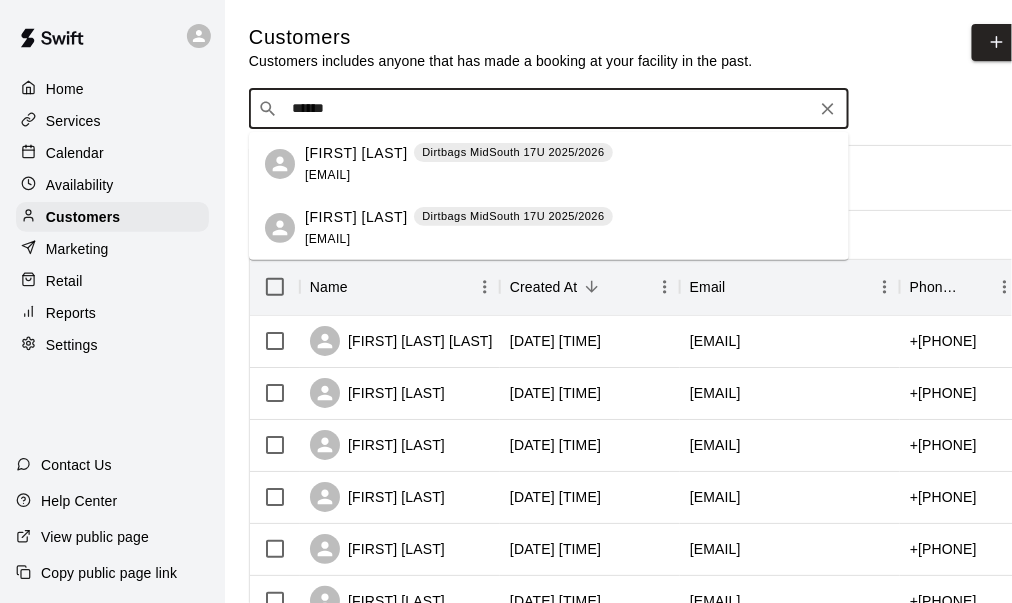drag, startPoint x: 354, startPoint y: 110, endPoint x: 248, endPoint y: 106, distance: 106.07545 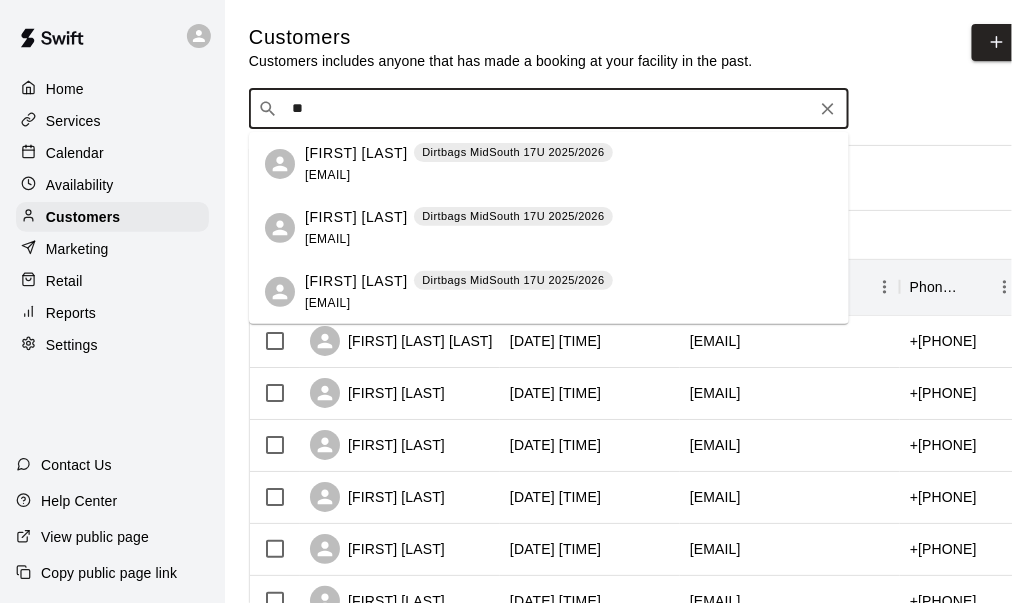 type on "*" 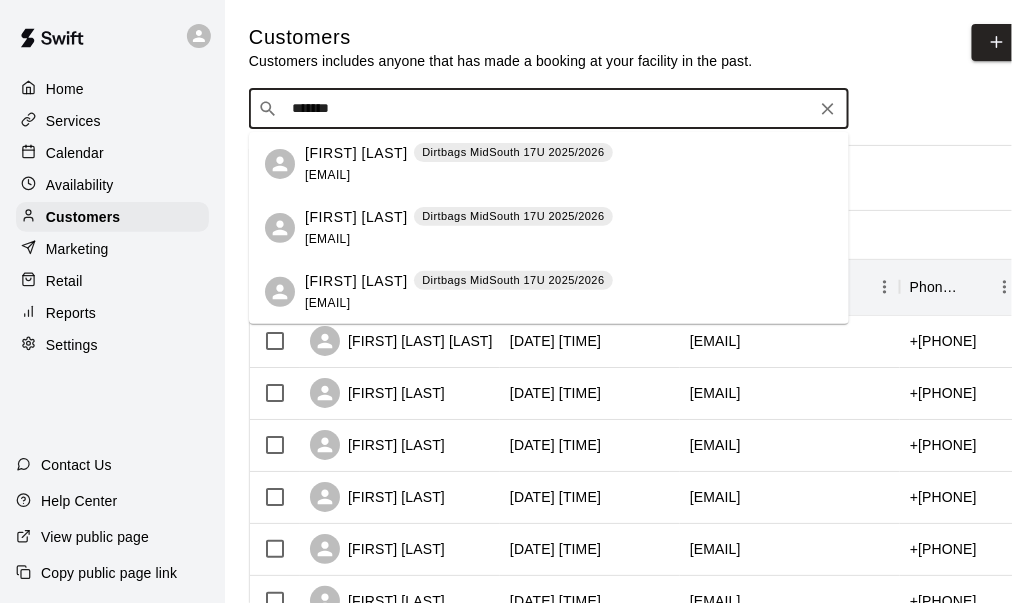 click on "*******" at bounding box center (548, 109) 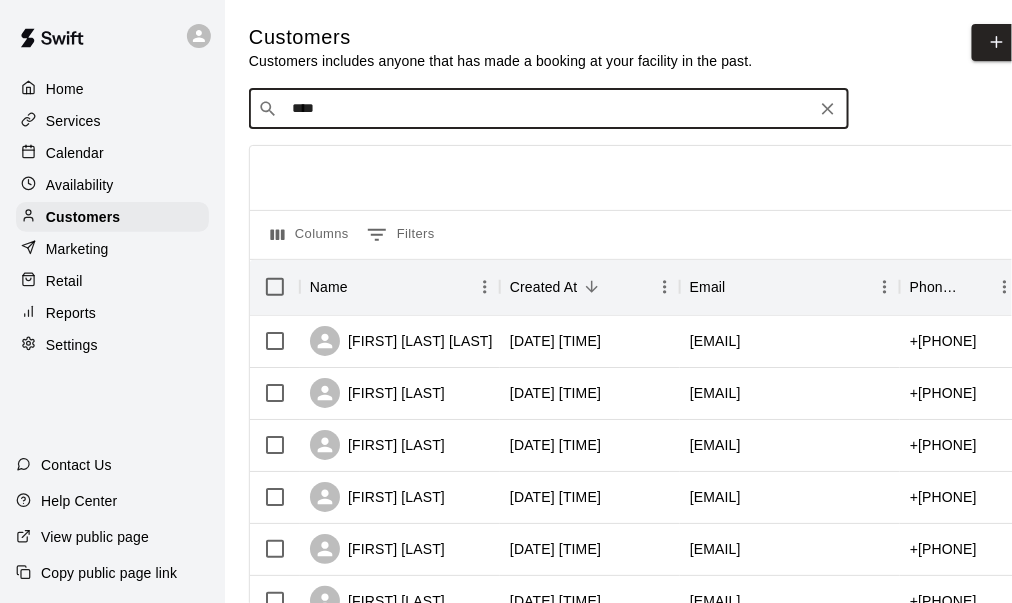type on "*****" 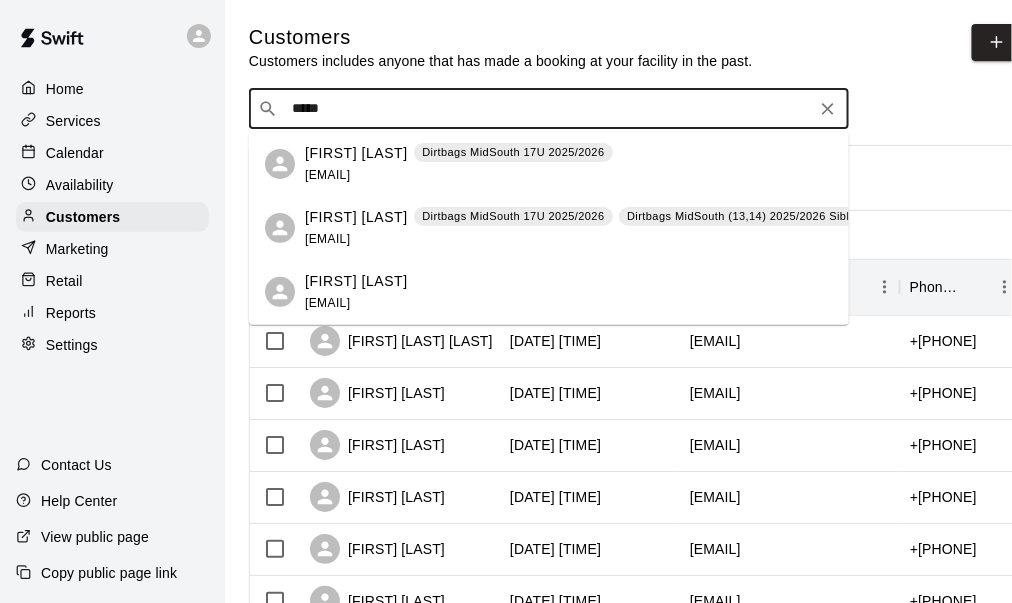 click on "[EMAIL]" at bounding box center (327, 175) 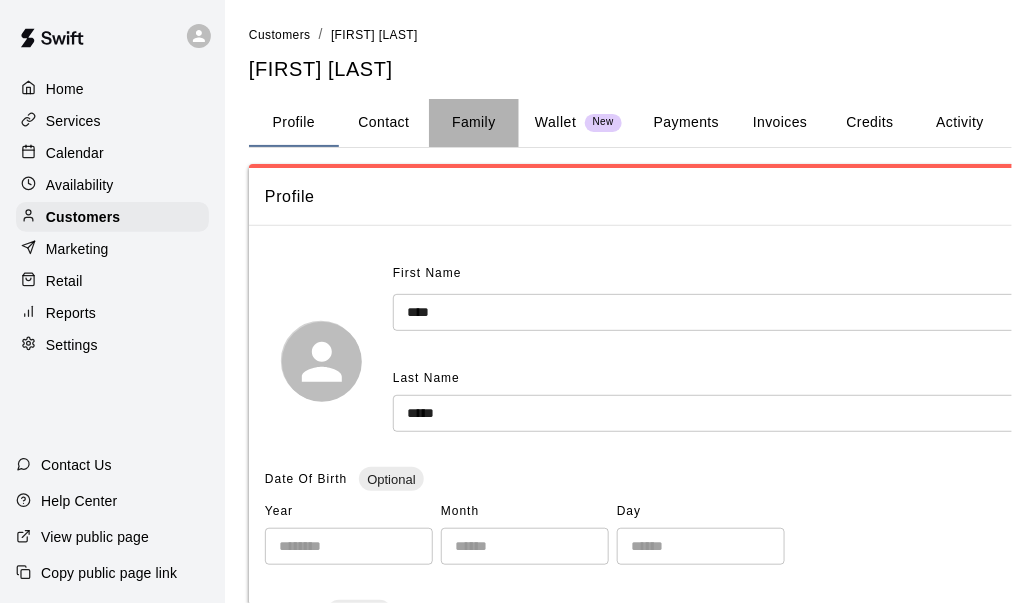 click on "Family" at bounding box center [474, 123] 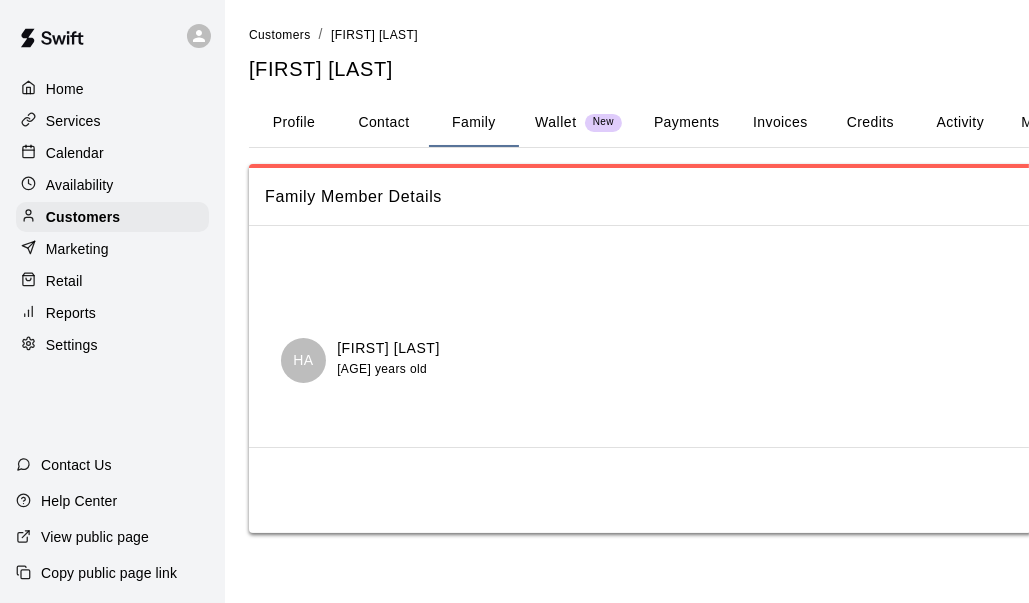click on "Home" at bounding box center [112, 89] 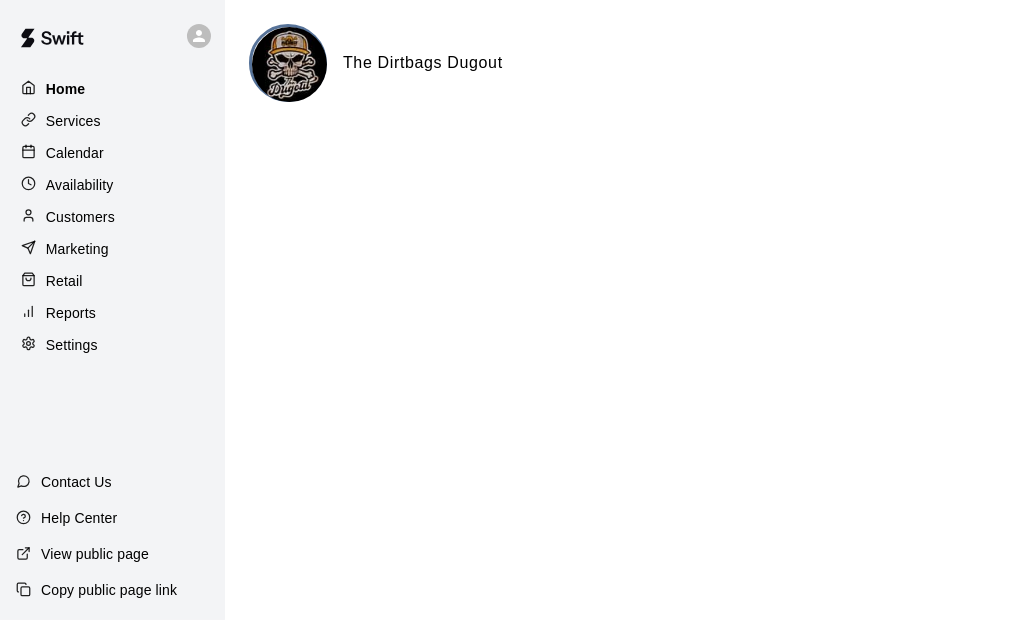 click on "Home" at bounding box center [112, 89] 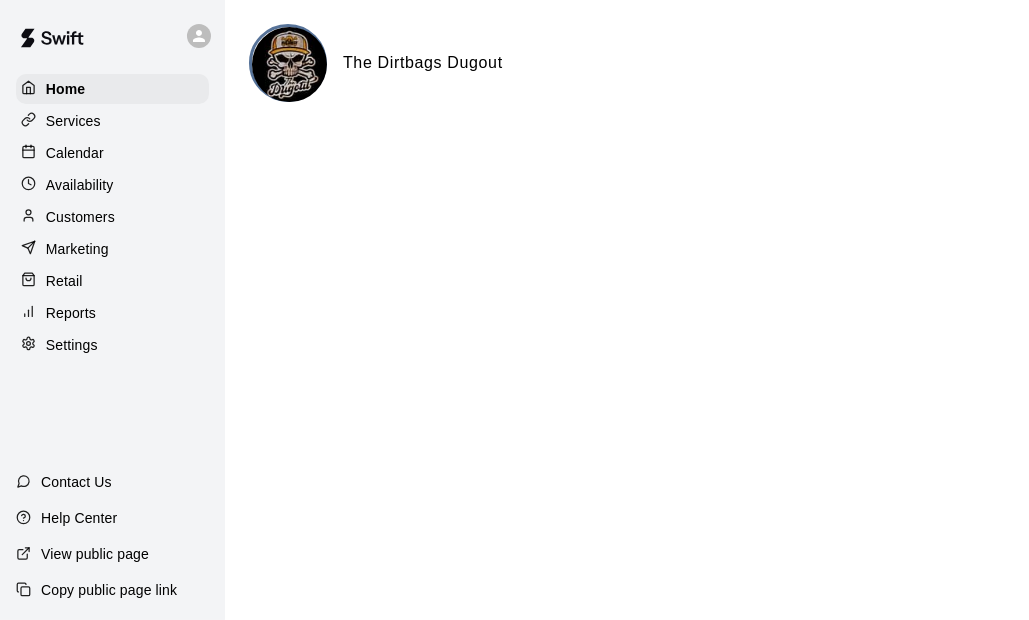 click on "Customers" at bounding box center (80, 217) 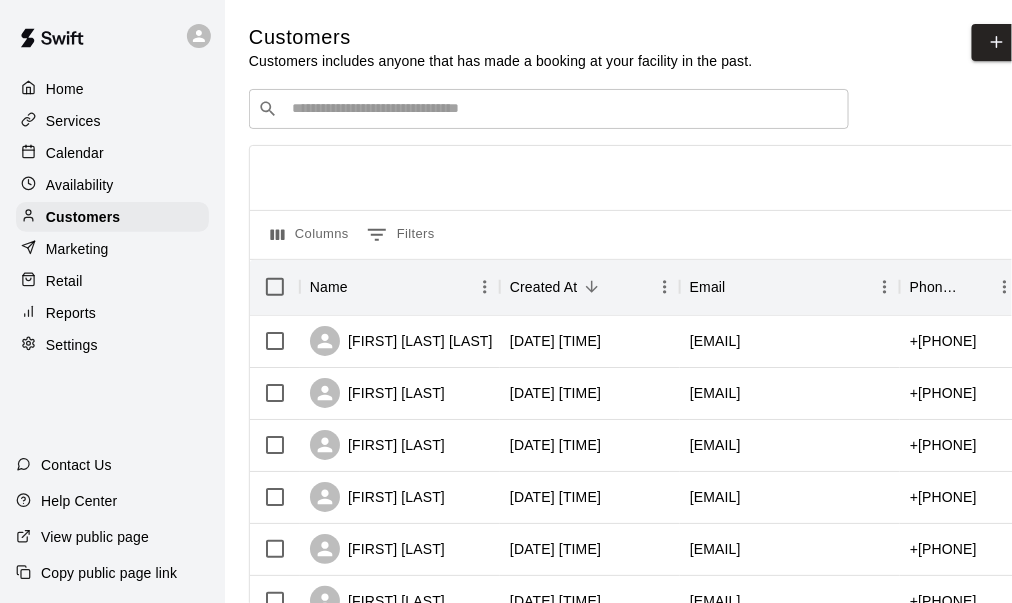 click at bounding box center (563, 109) 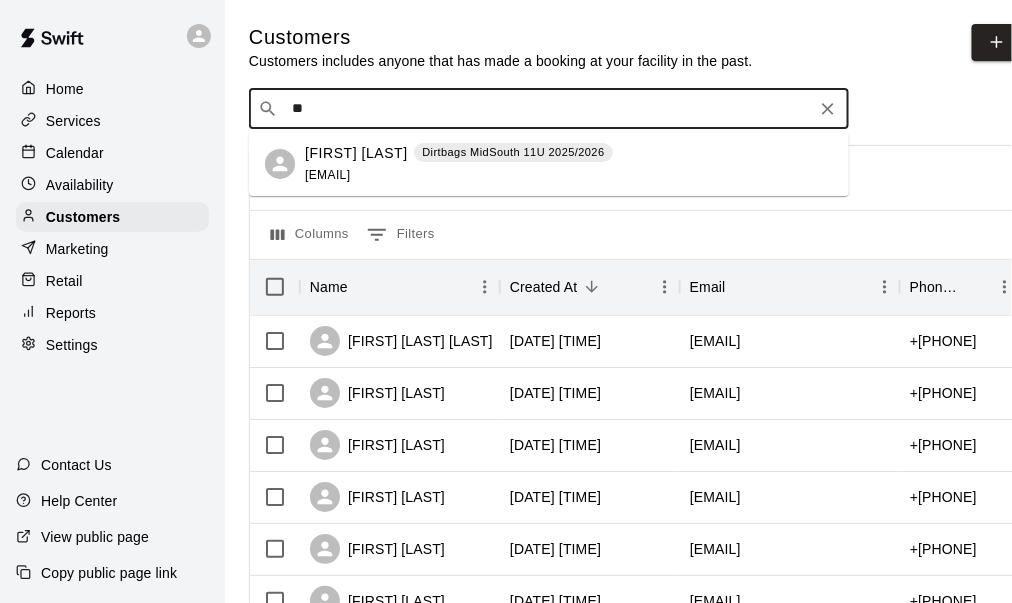 type on "*" 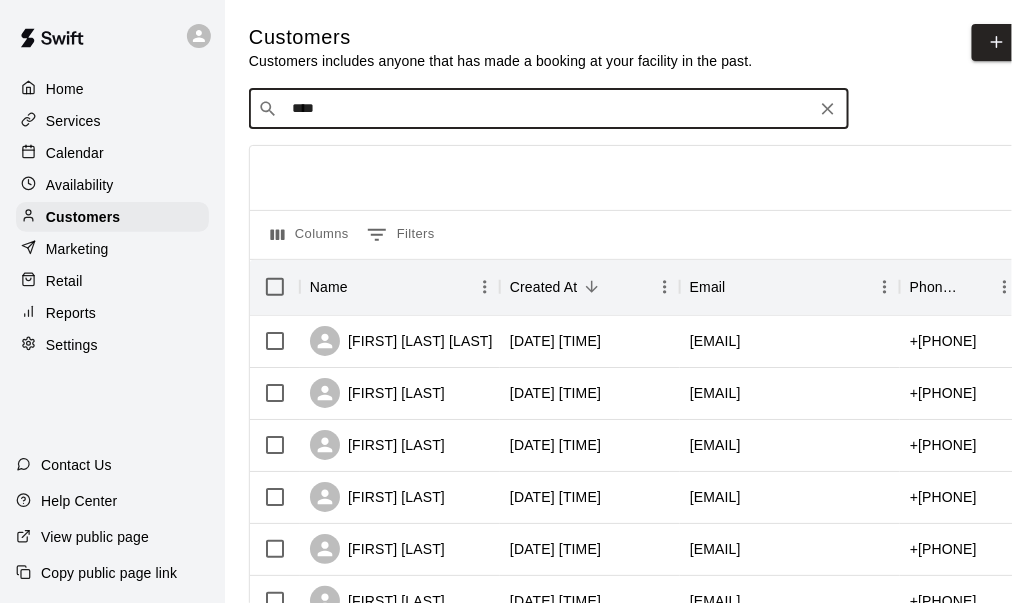 type on "*****" 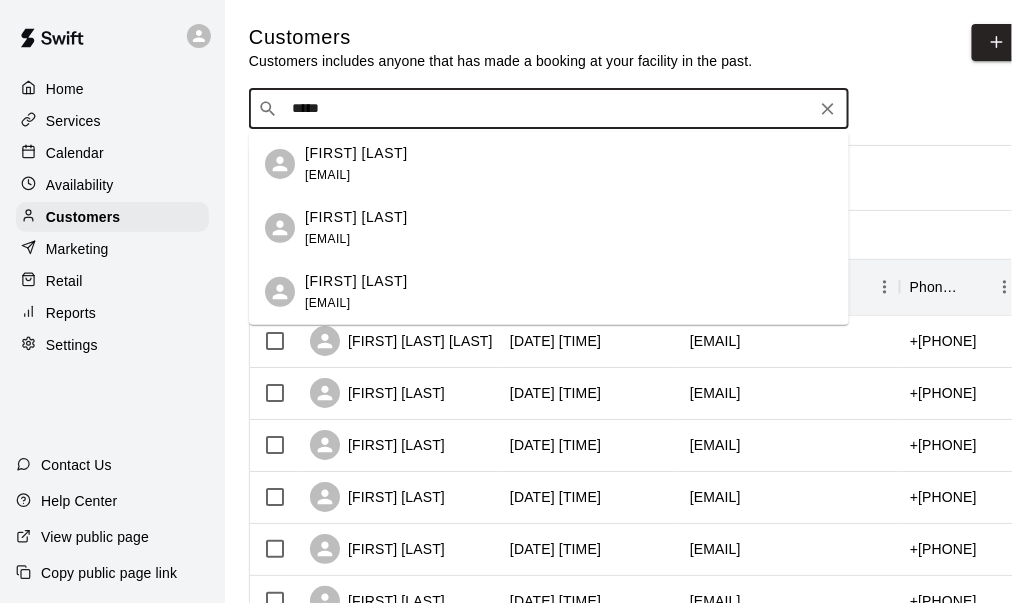 click on "[EMAIL]" at bounding box center [327, 175] 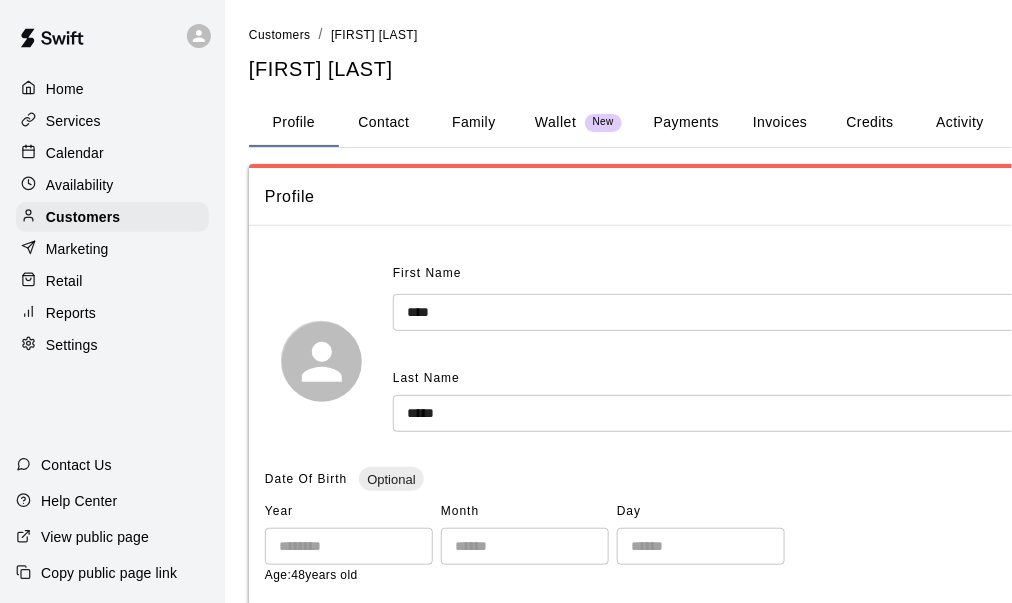 click on "Contact" at bounding box center (384, 123) 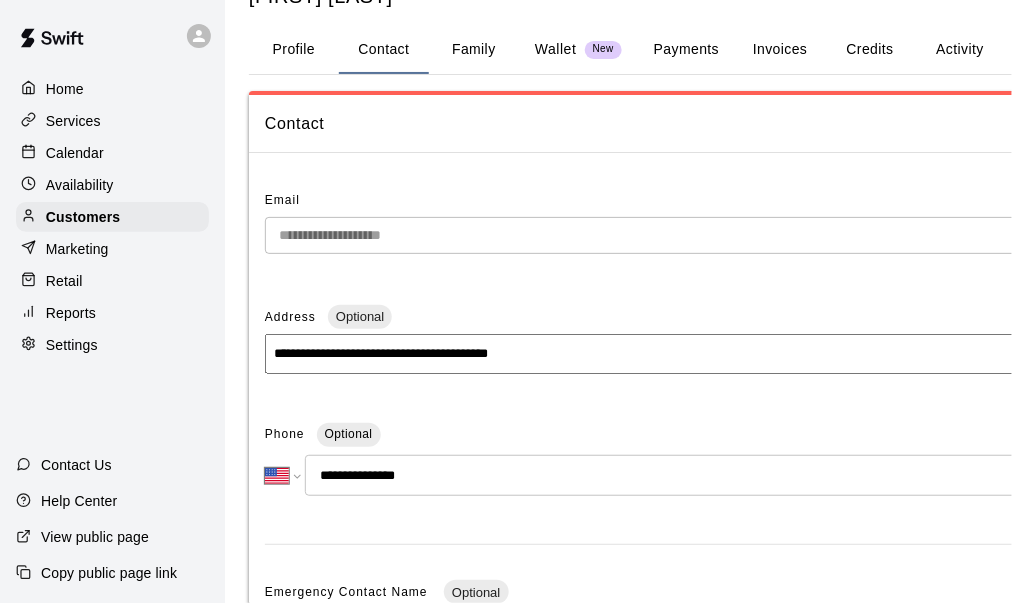 scroll, scrollTop: 100, scrollLeft: 0, axis: vertical 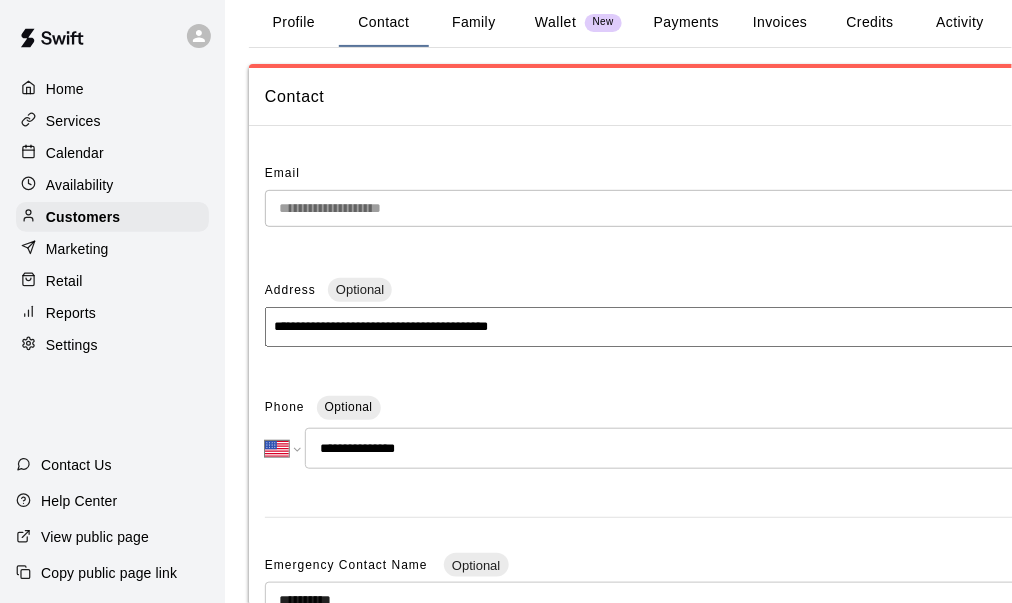 drag, startPoint x: 426, startPoint y: 448, endPoint x: 338, endPoint y: 465, distance: 89.62701 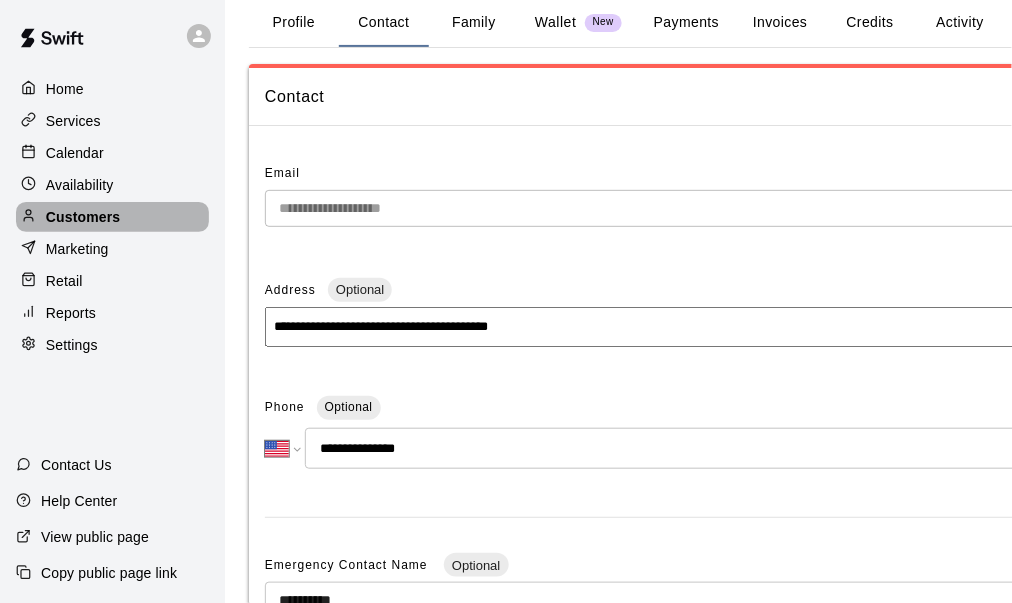 click on "Customers" at bounding box center (83, 217) 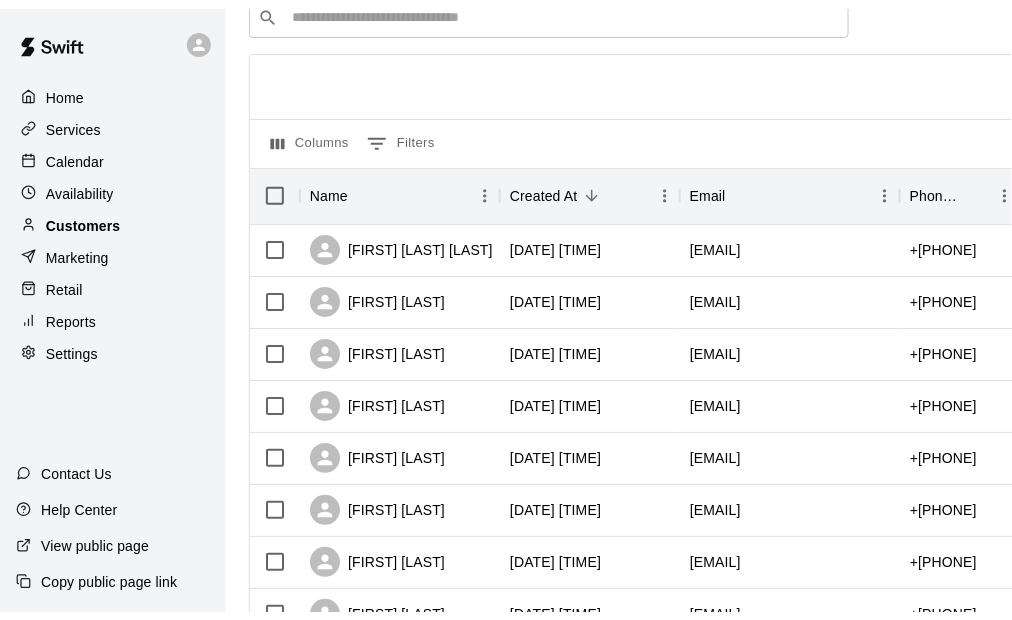 scroll, scrollTop: 0, scrollLeft: 0, axis: both 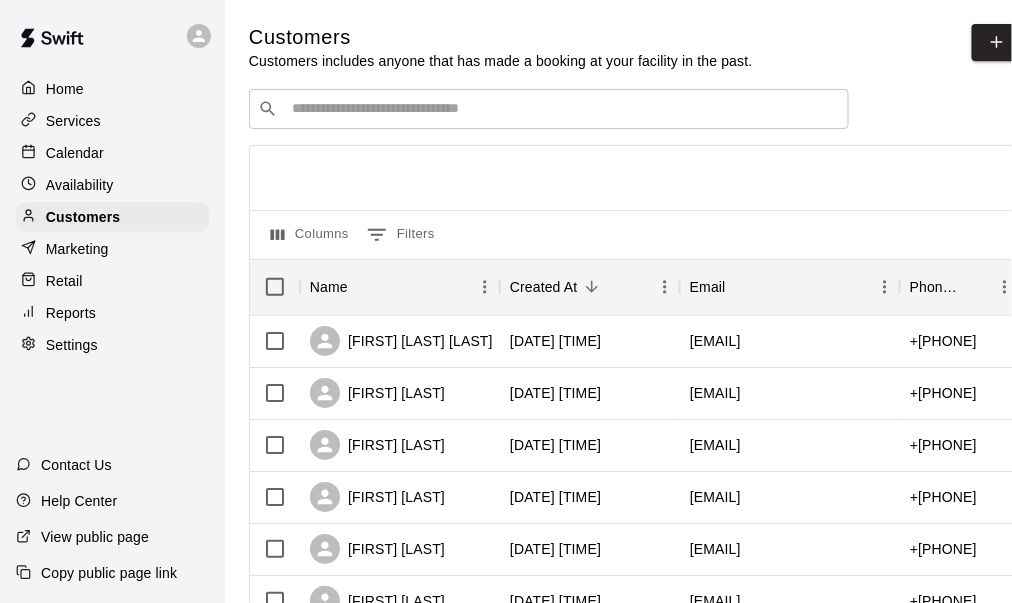 click on "Services" at bounding box center [73, 121] 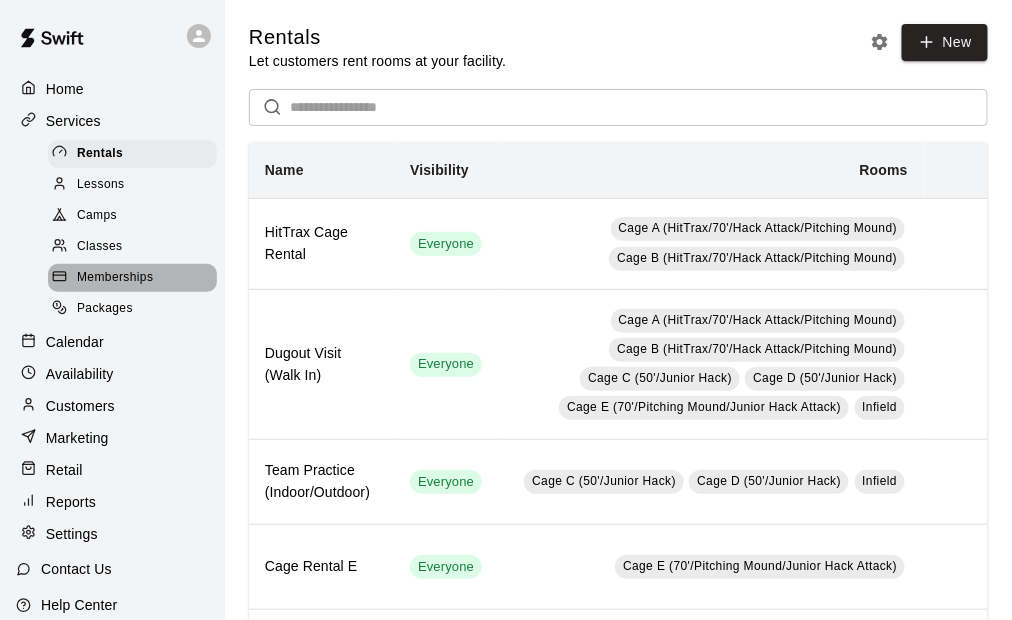 click on "Memberships" at bounding box center [115, 278] 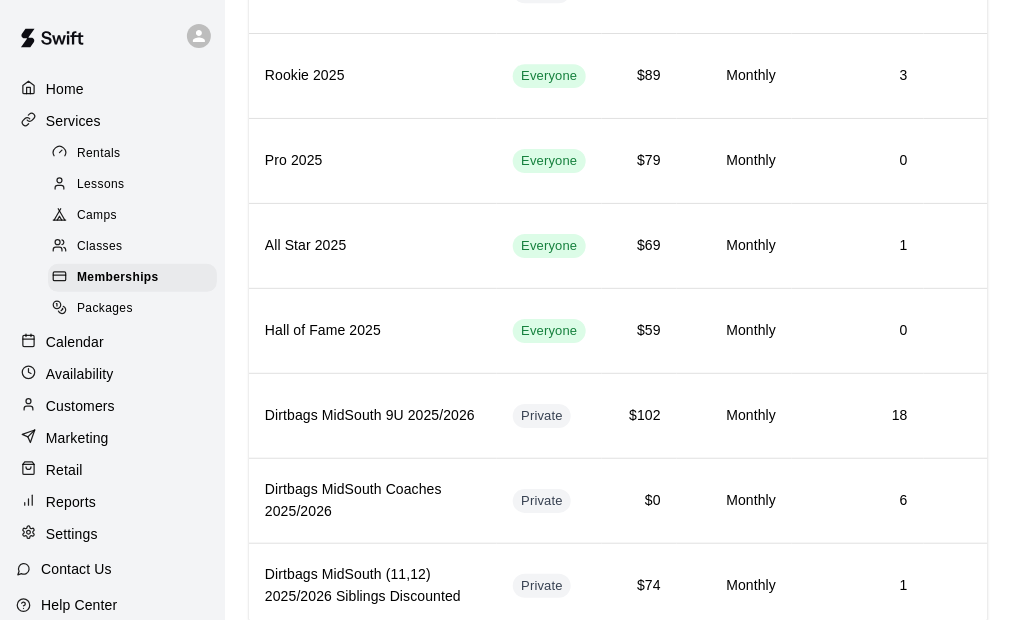 scroll, scrollTop: 2064, scrollLeft: 0, axis: vertical 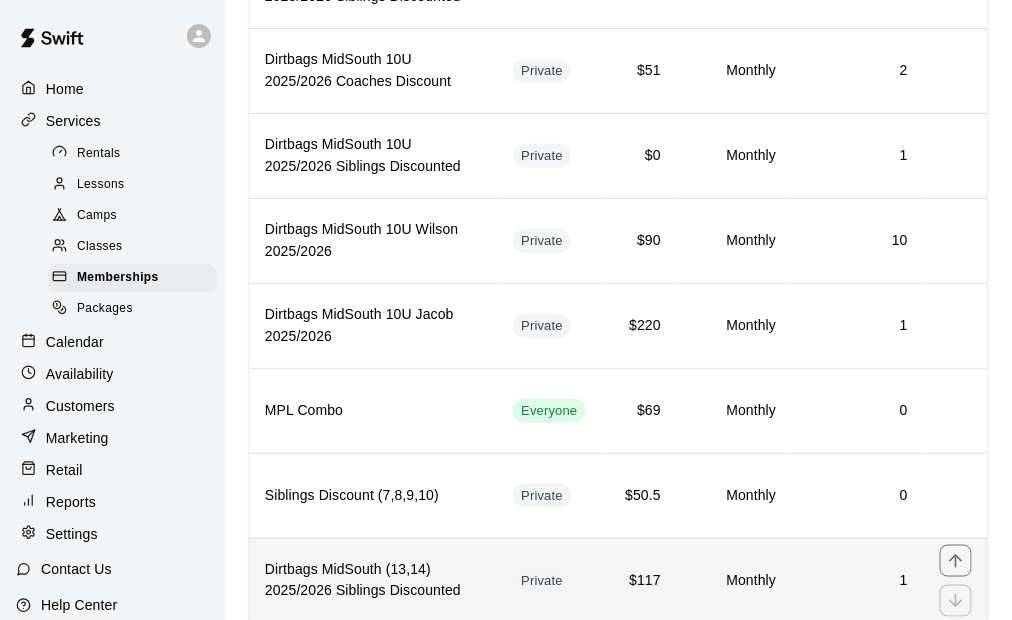 click on "Dirtbags MidSouth (13,14) 2025/2026 Siblings Discounted" at bounding box center [373, 581] 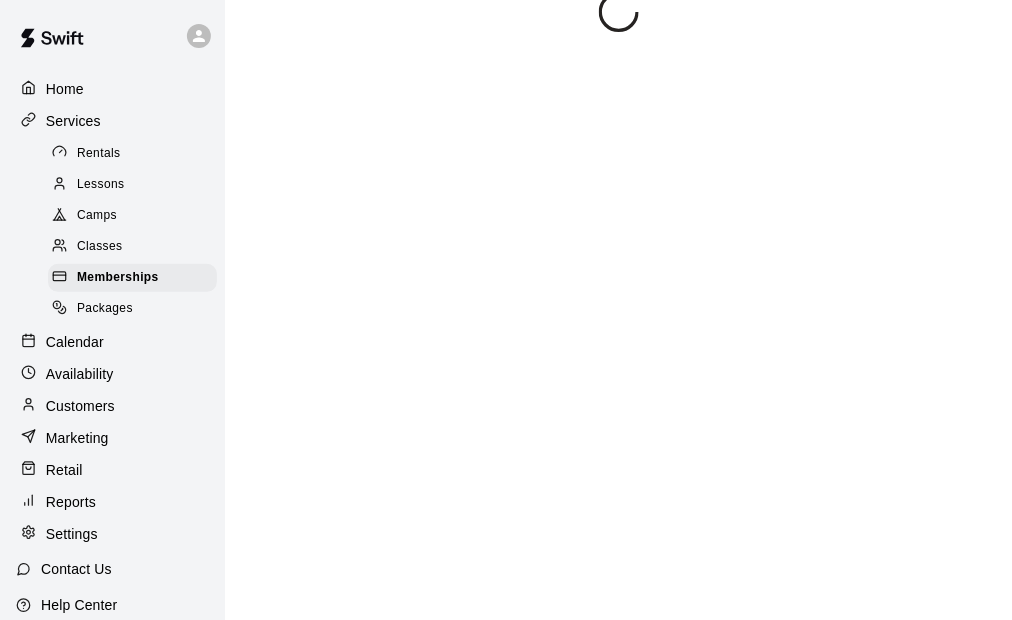 scroll, scrollTop: 0, scrollLeft: 0, axis: both 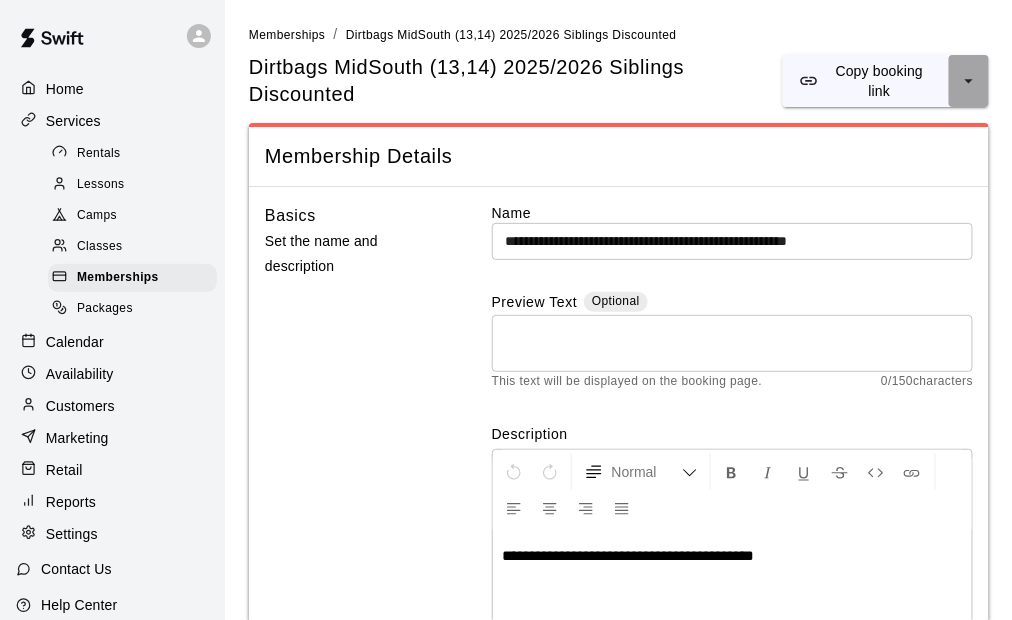 click 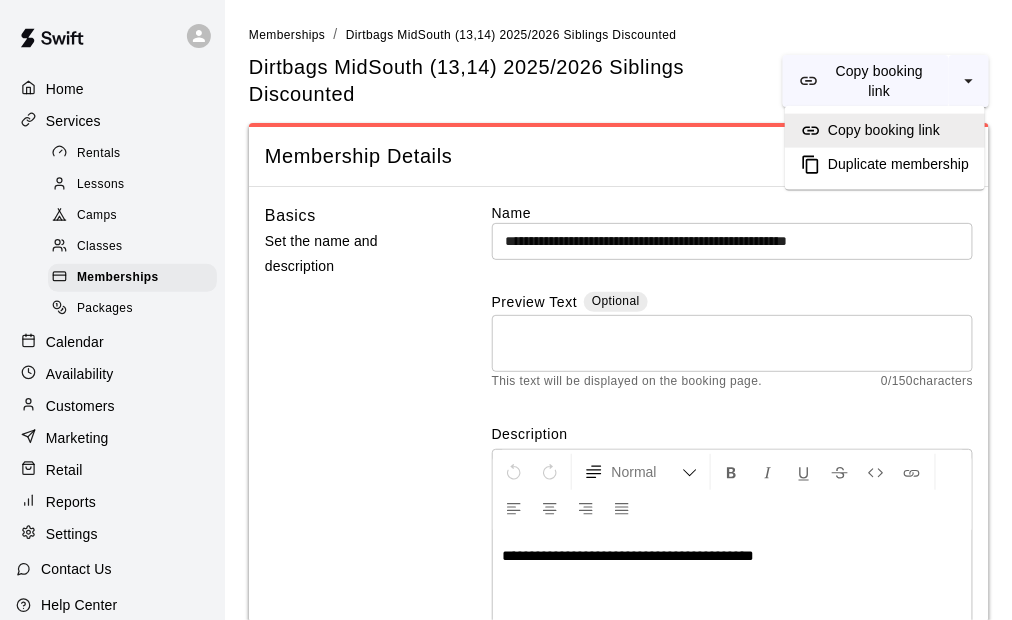 click on "Duplicate membership" at bounding box center [898, 165] 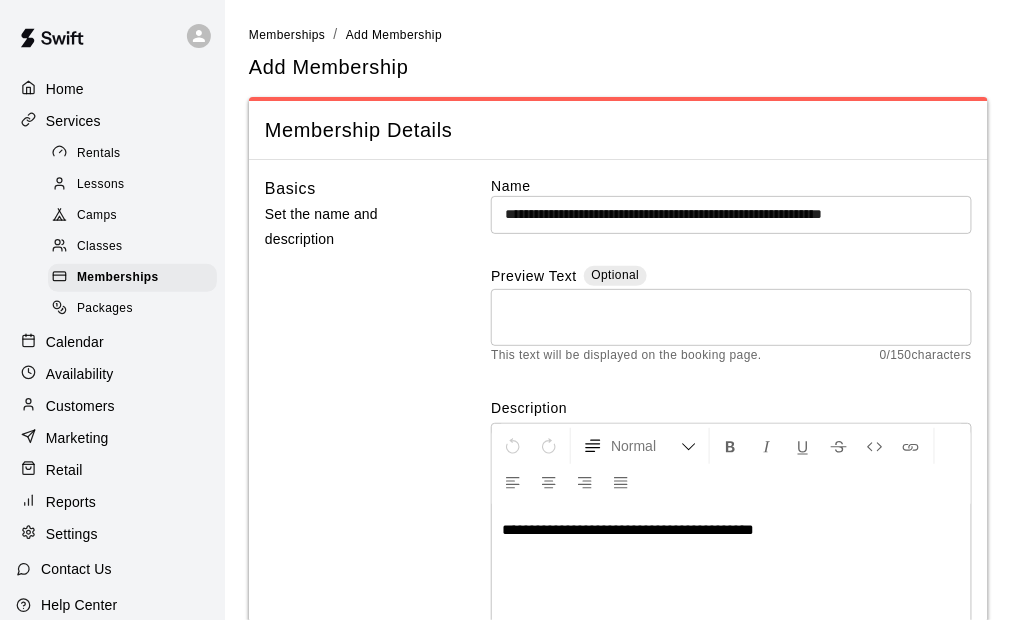 click on "**********" at bounding box center (731, 214) 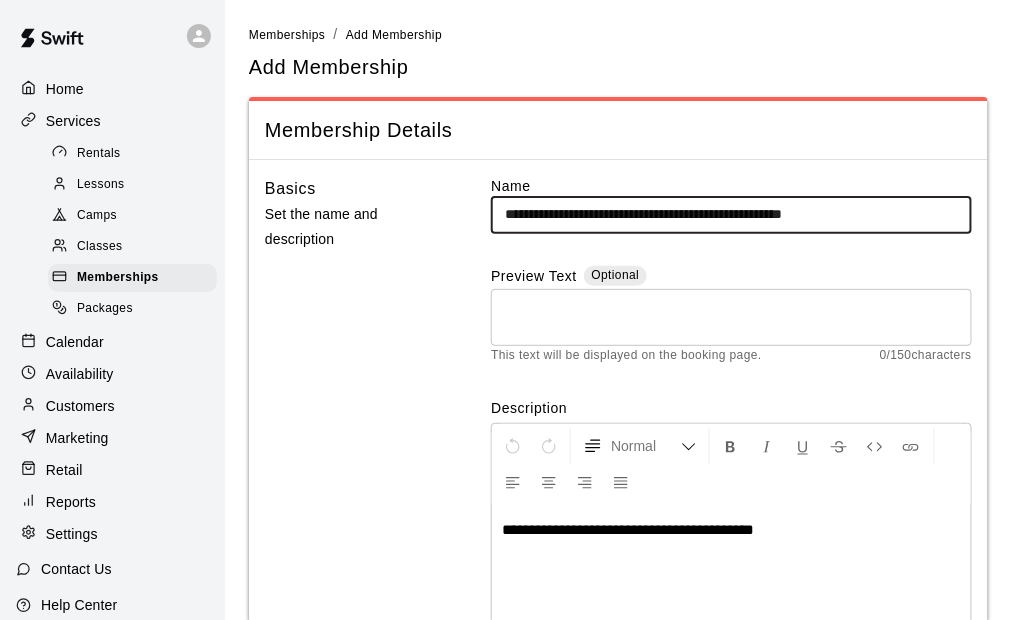 click on "**********" at bounding box center (731, 214) 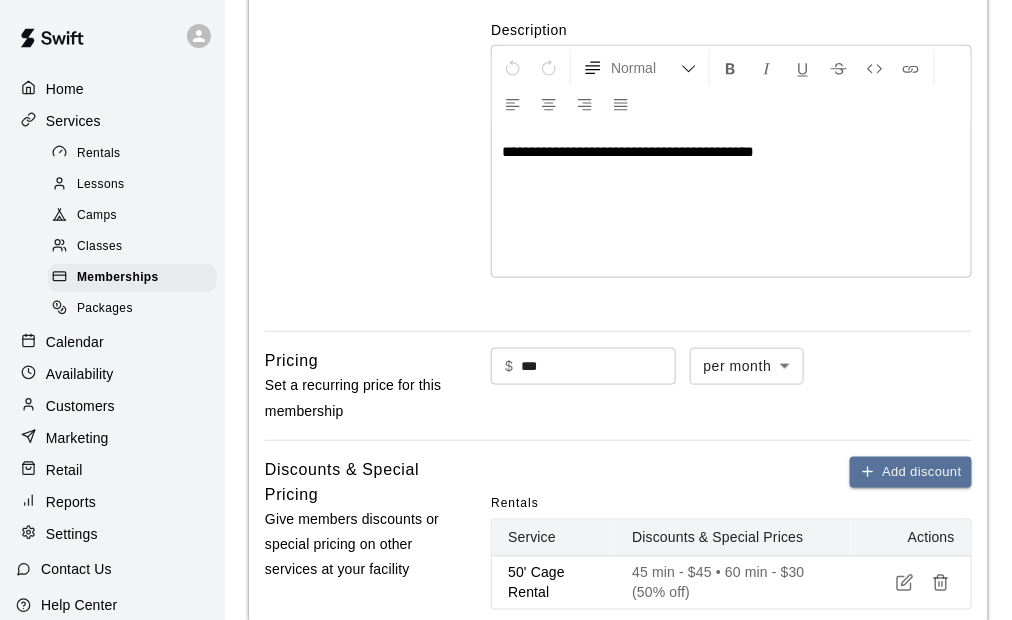 scroll, scrollTop: 400, scrollLeft: 0, axis: vertical 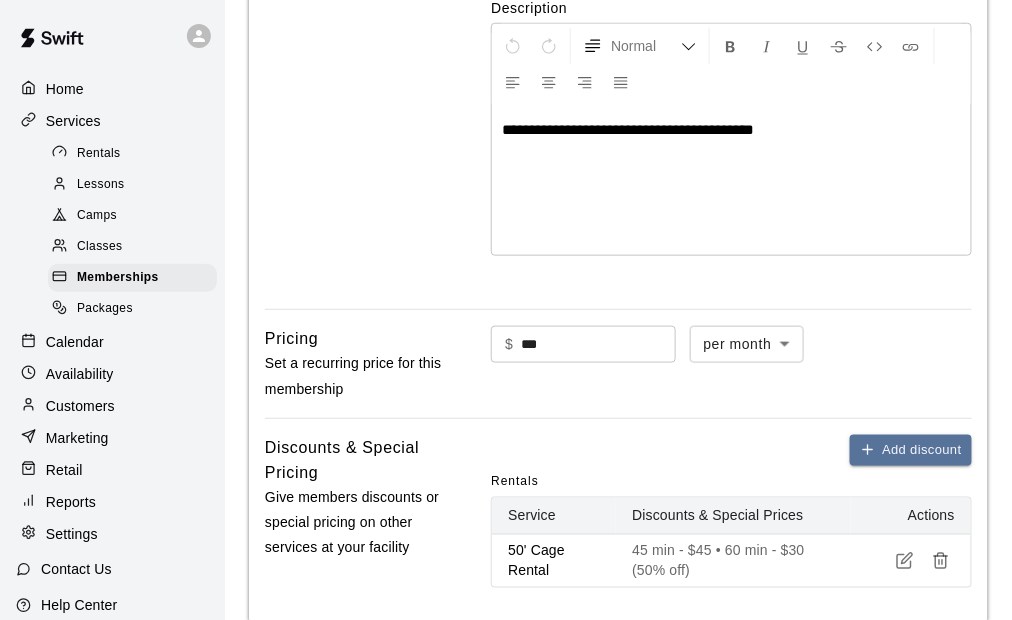 type on "**********" 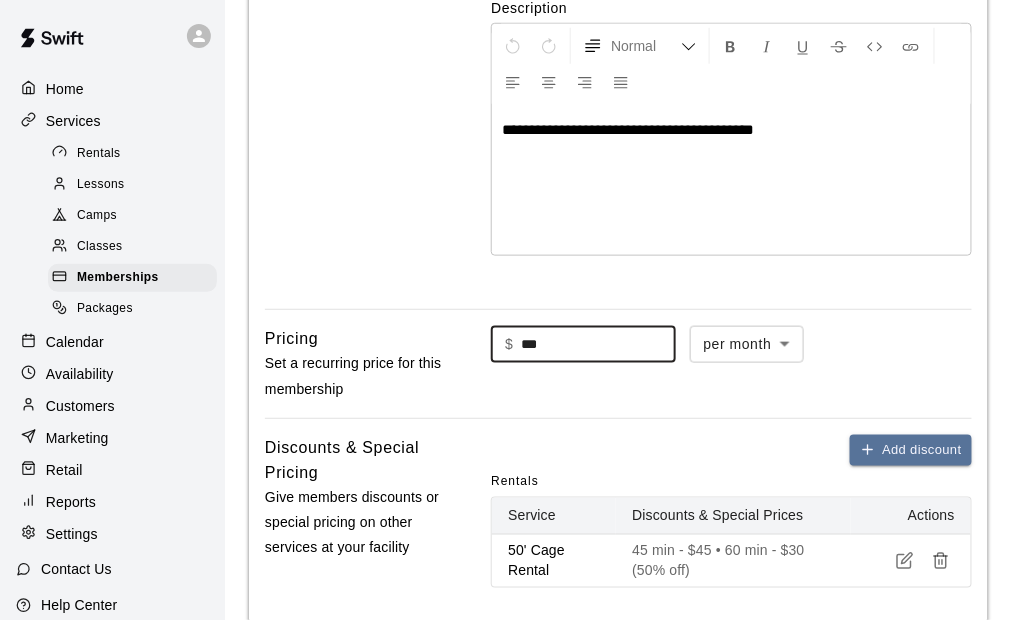 drag, startPoint x: 551, startPoint y: 340, endPoint x: 471, endPoint y: 340, distance: 80 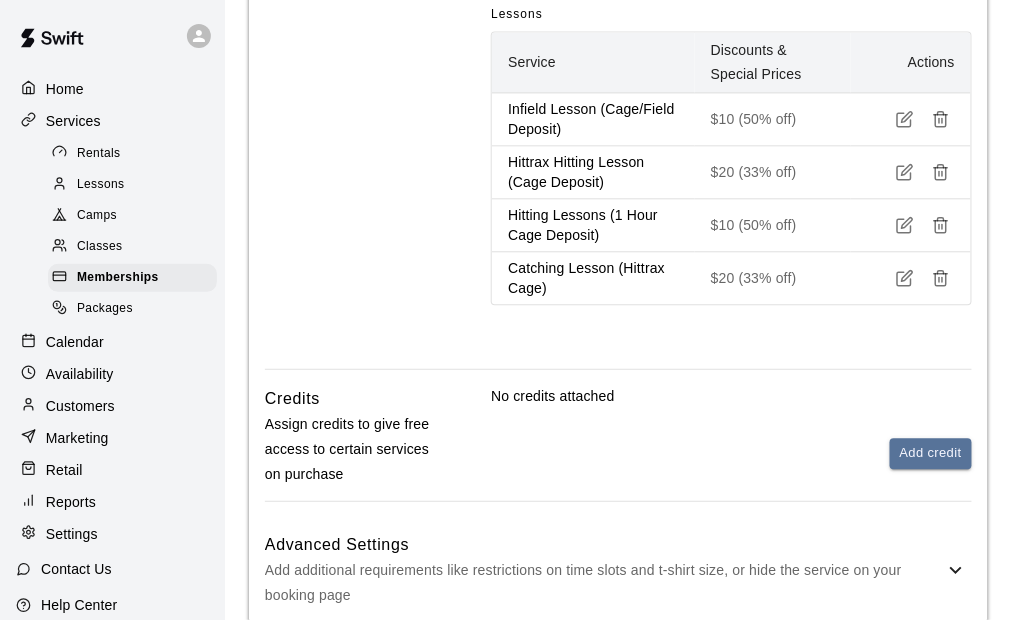 scroll, scrollTop: 1140, scrollLeft: 0, axis: vertical 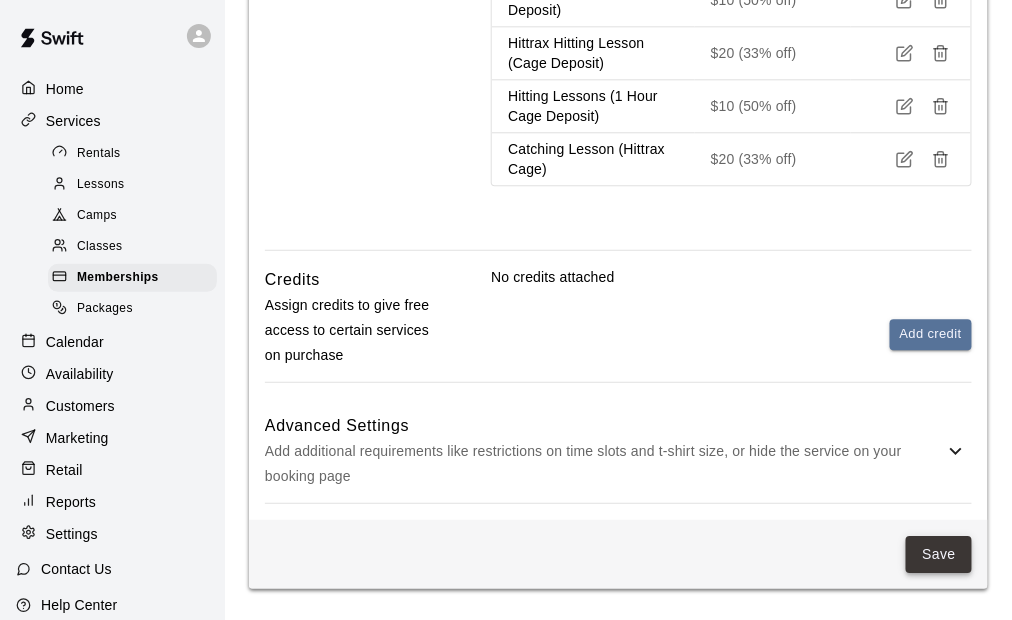 type on "***" 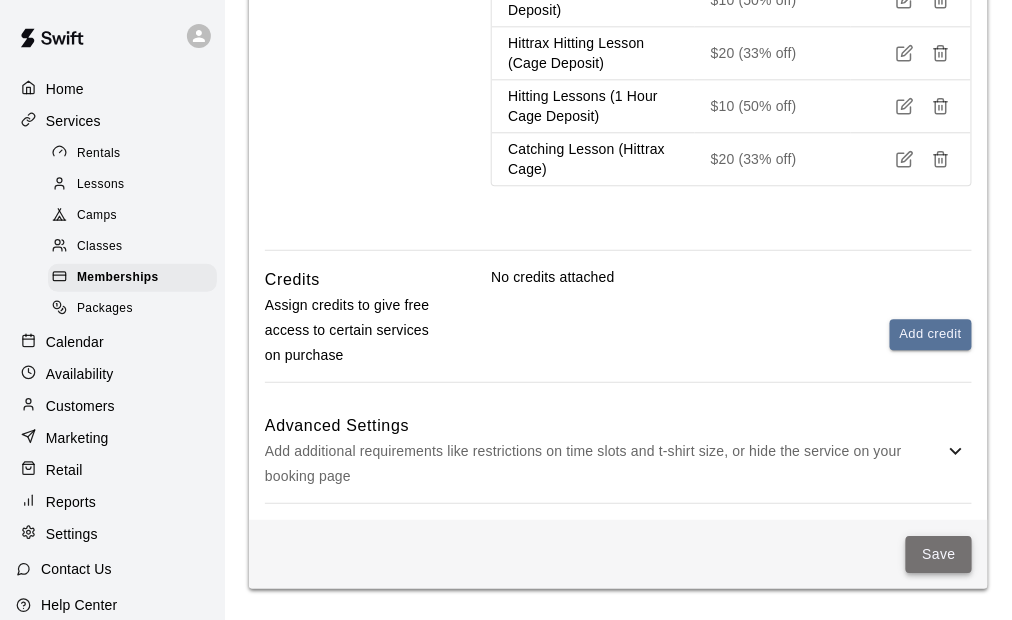 click on "Save" at bounding box center [939, 554] 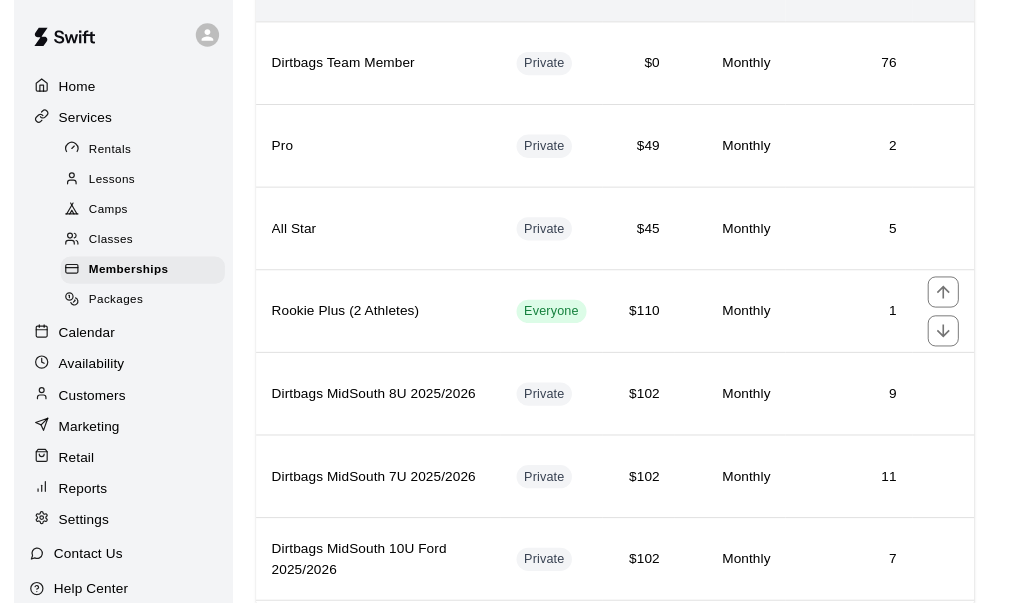 scroll, scrollTop: 0, scrollLeft: 0, axis: both 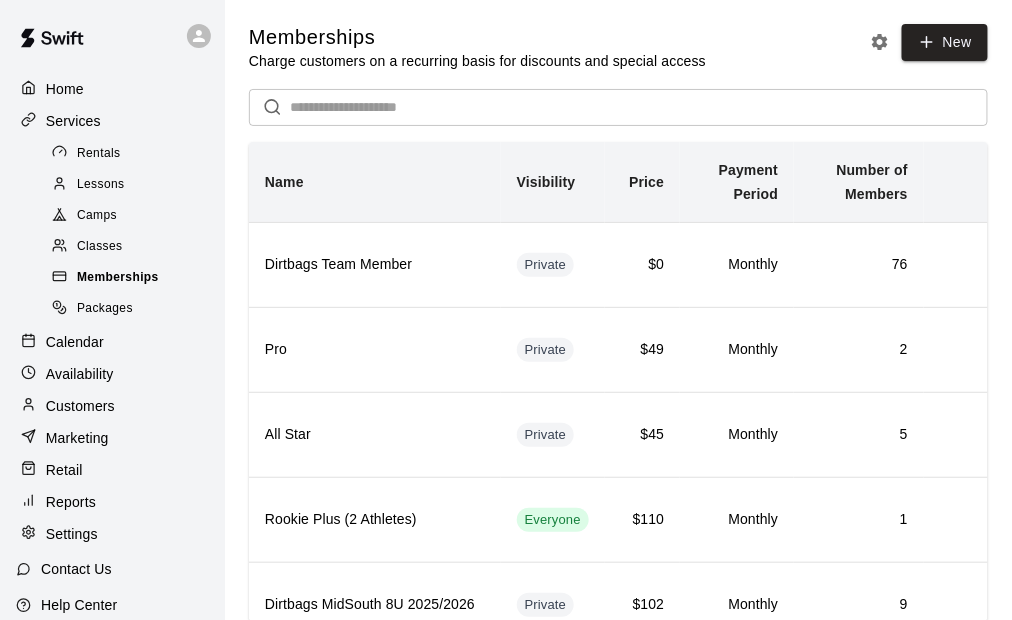 click on "Memberships" at bounding box center [118, 278] 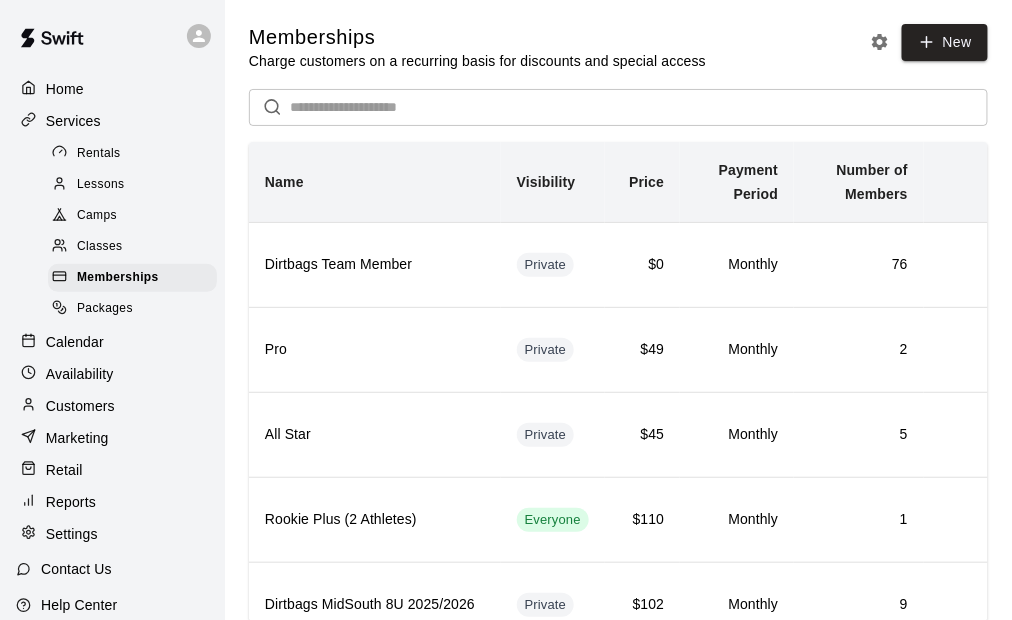 click on "Home" at bounding box center (65, 89) 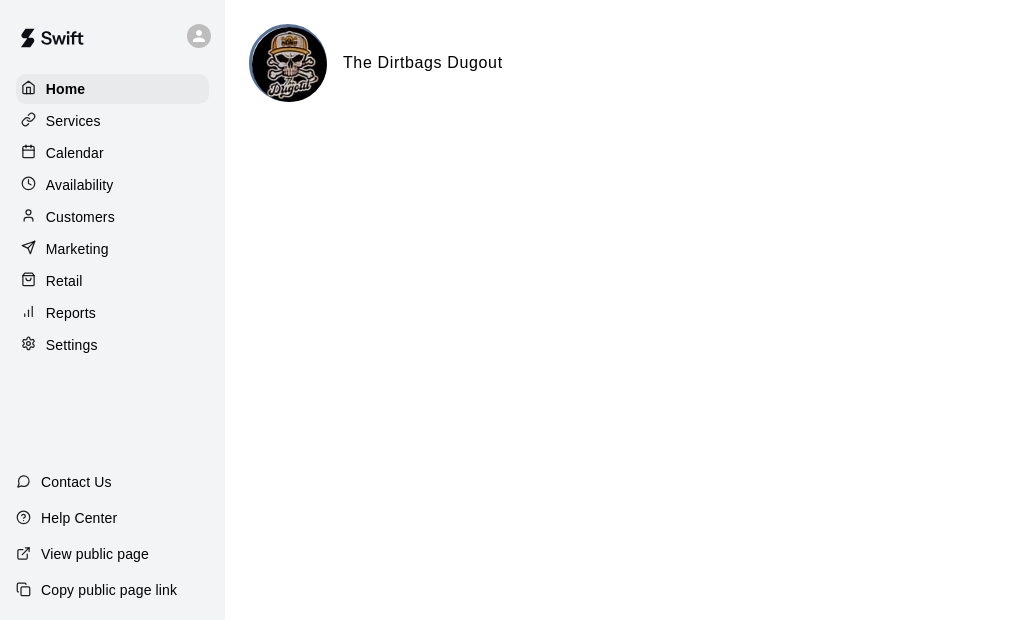 drag, startPoint x: 733, startPoint y: 282, endPoint x: 740, endPoint y: 311, distance: 29.832869 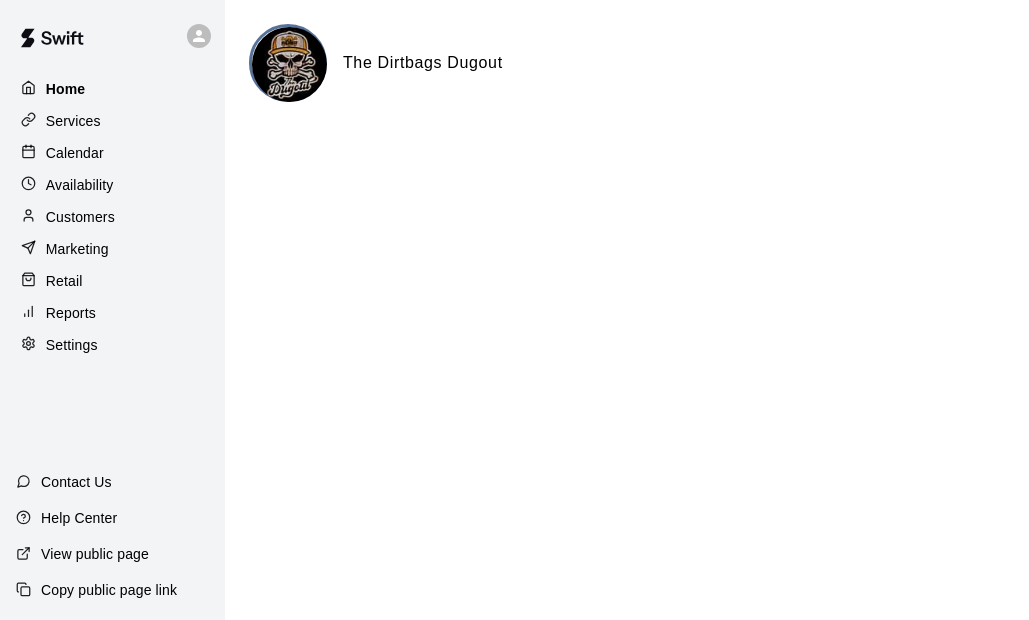 click on "Home" at bounding box center [66, 89] 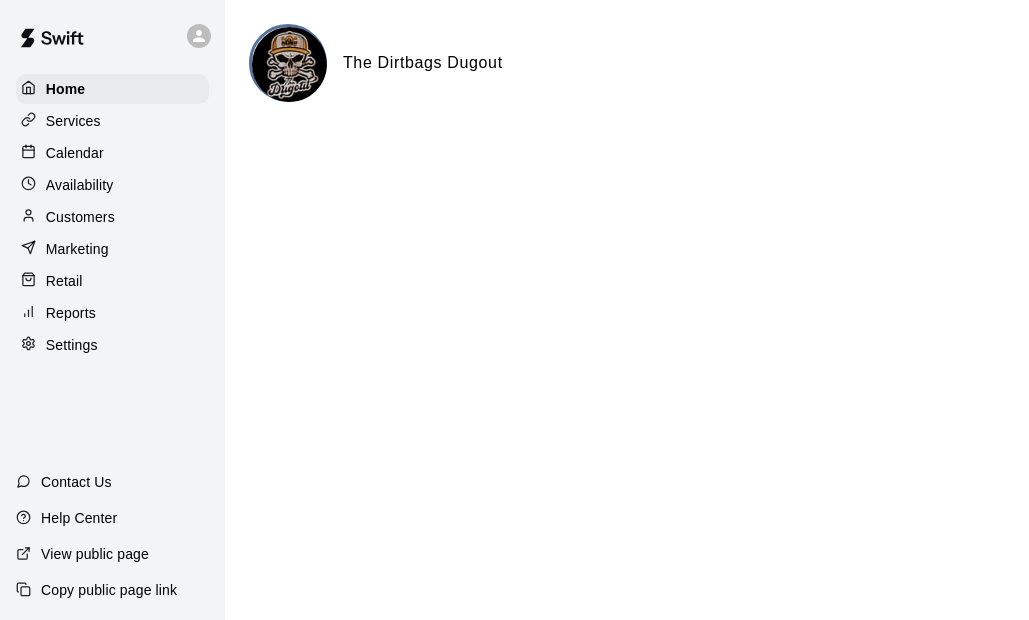 click on "Customers" at bounding box center [80, 217] 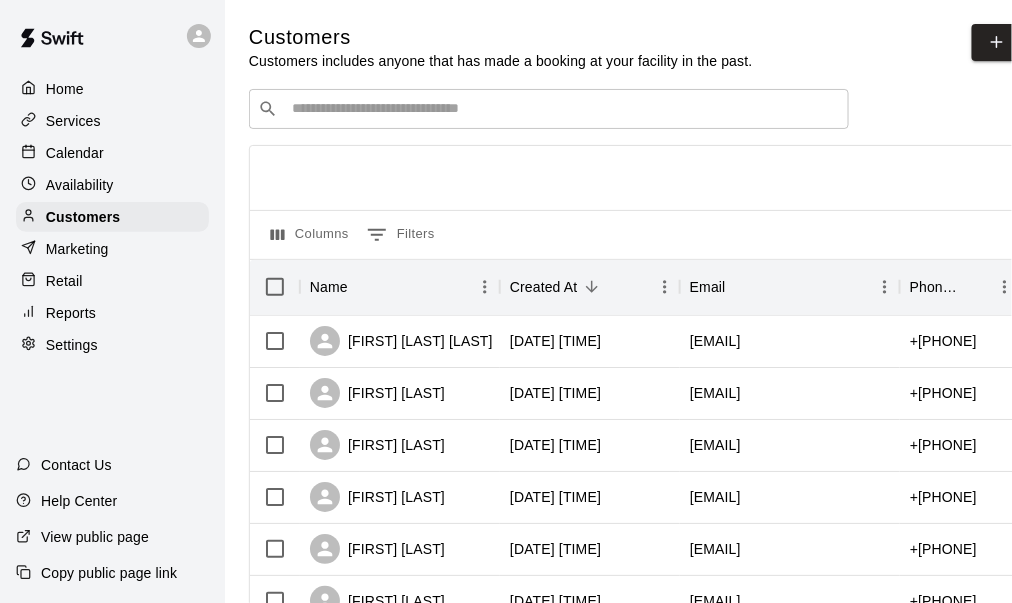 click at bounding box center [563, 109] 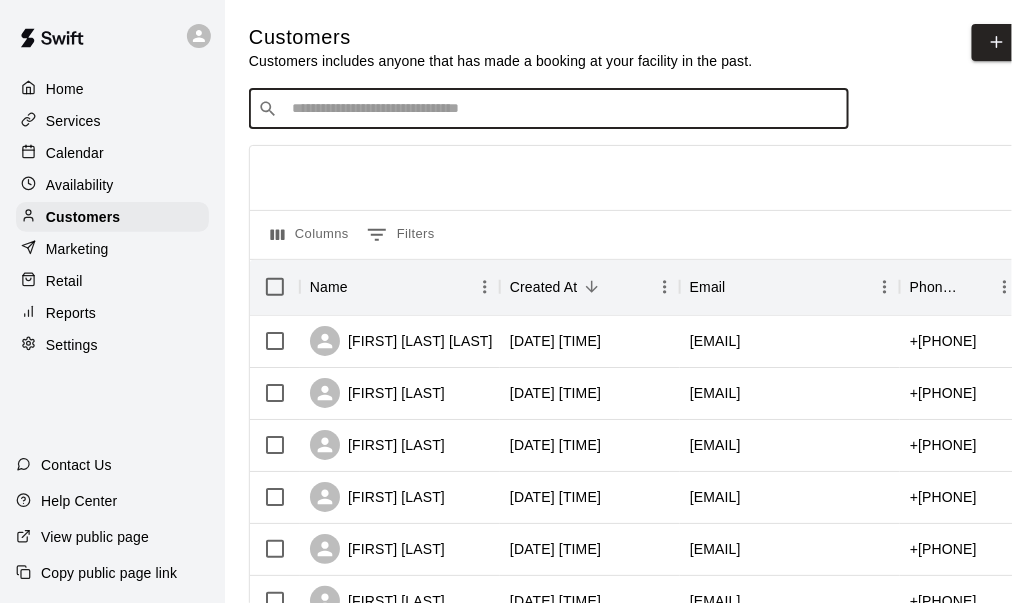 click at bounding box center (563, 109) 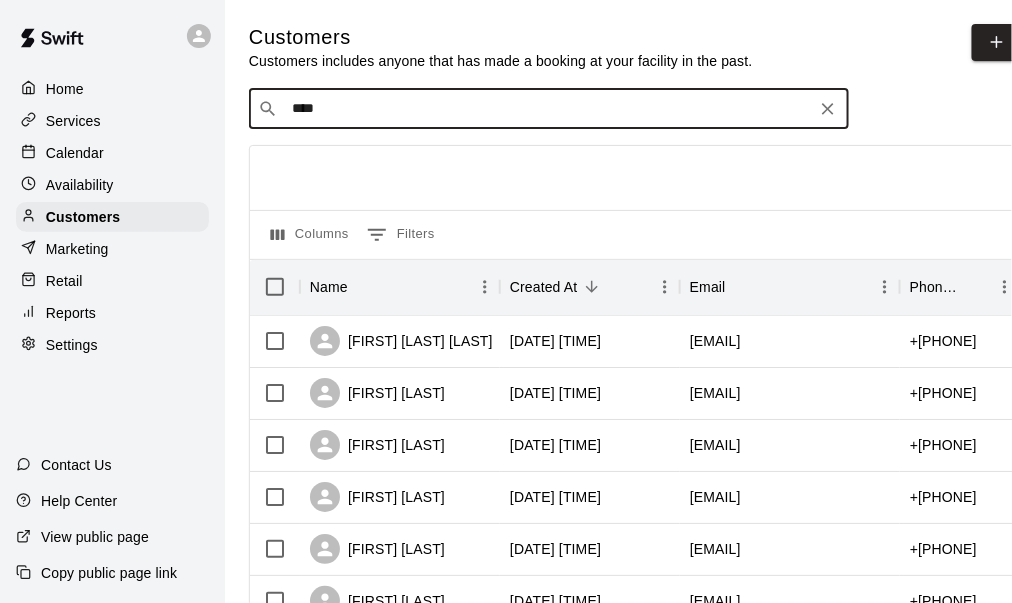 drag, startPoint x: 352, startPoint y: 114, endPoint x: 271, endPoint y: 127, distance: 82.036575 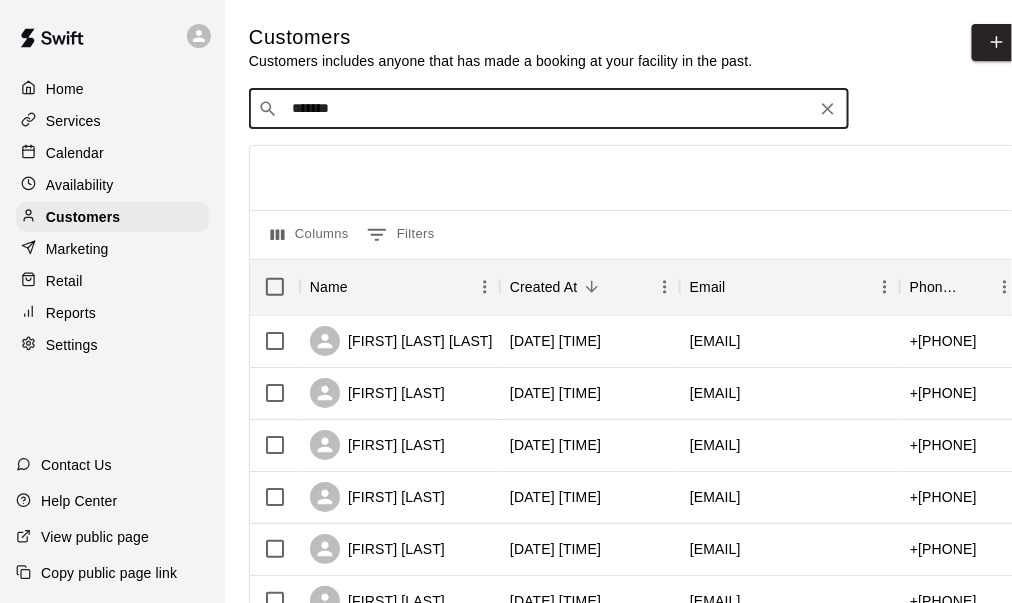 type on "********" 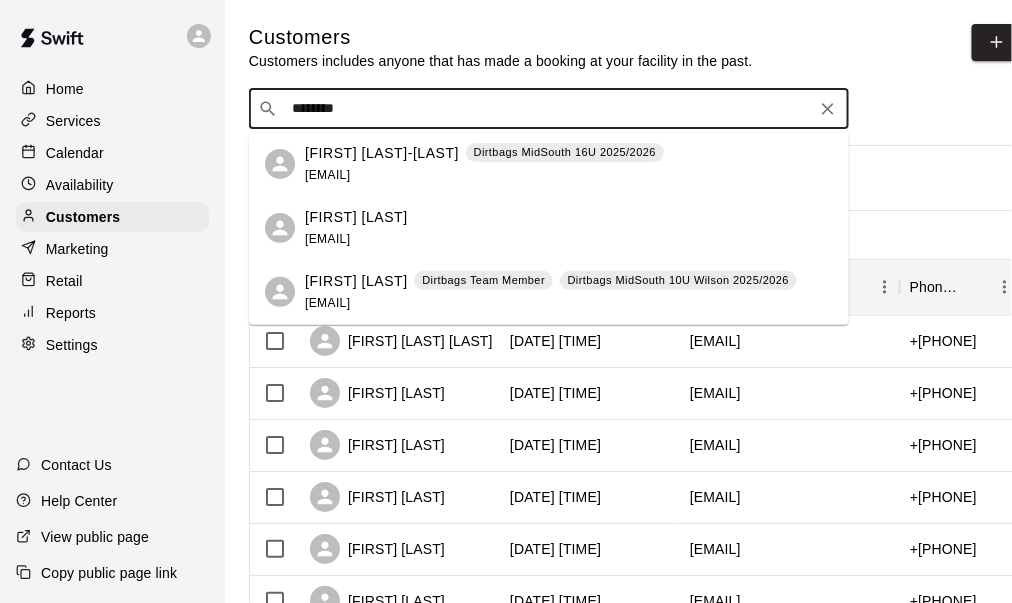 click on "[FIRST] [LAST] [EMAIL]" at bounding box center [356, 228] 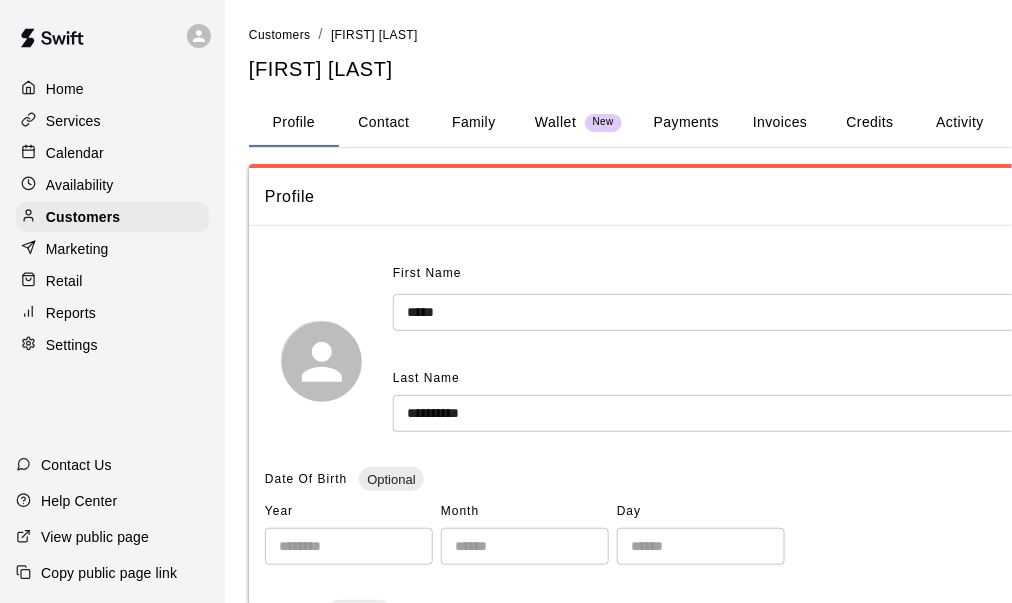 click on "Payments" at bounding box center [686, 123] 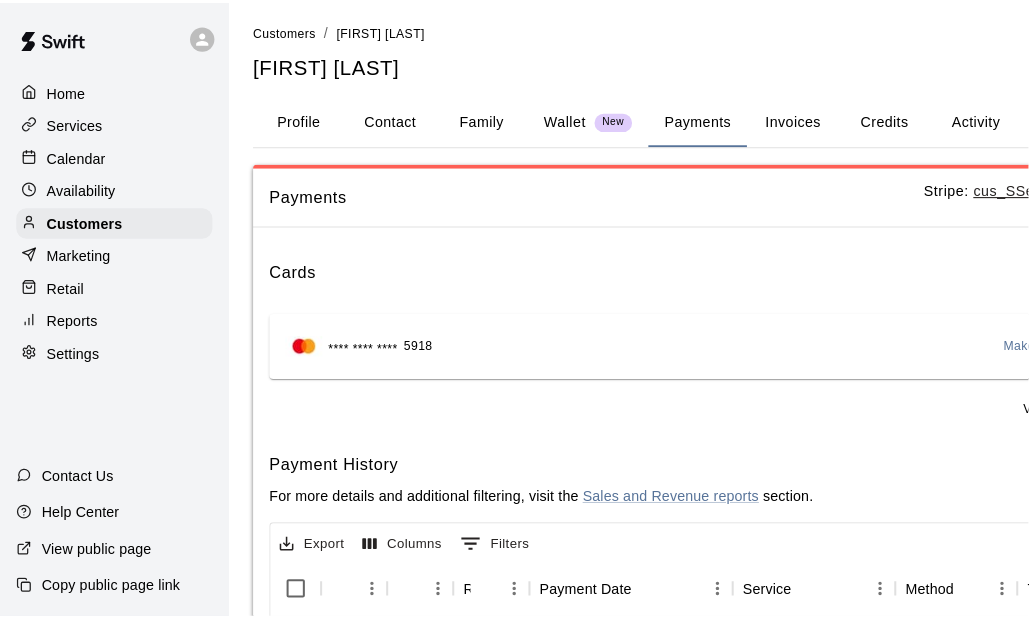 scroll, scrollTop: 0, scrollLeft: 0, axis: both 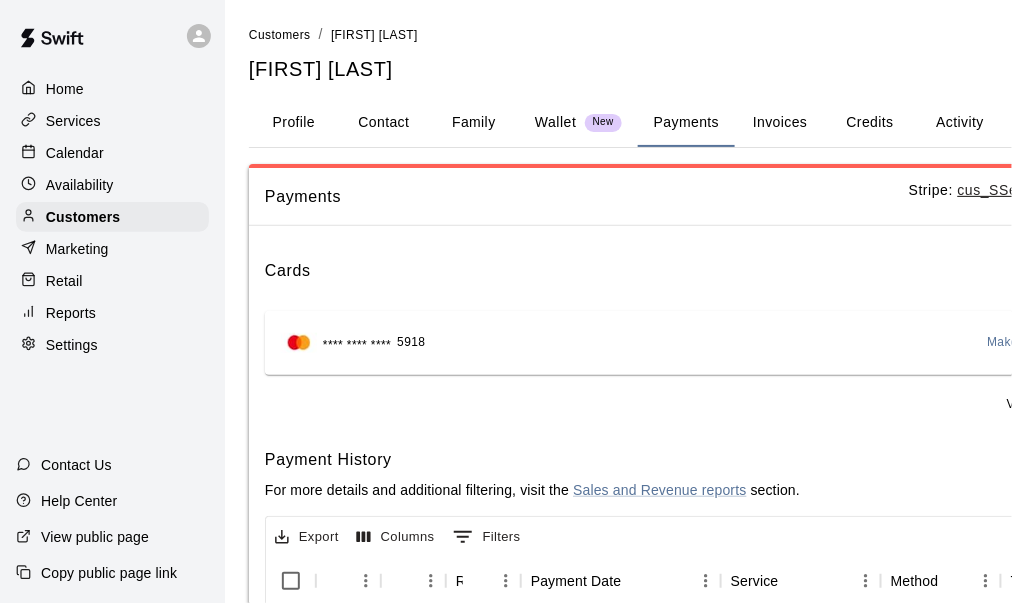 click on "Cards Add **** **** **** 5918 Make Default" at bounding box center (699, 316) 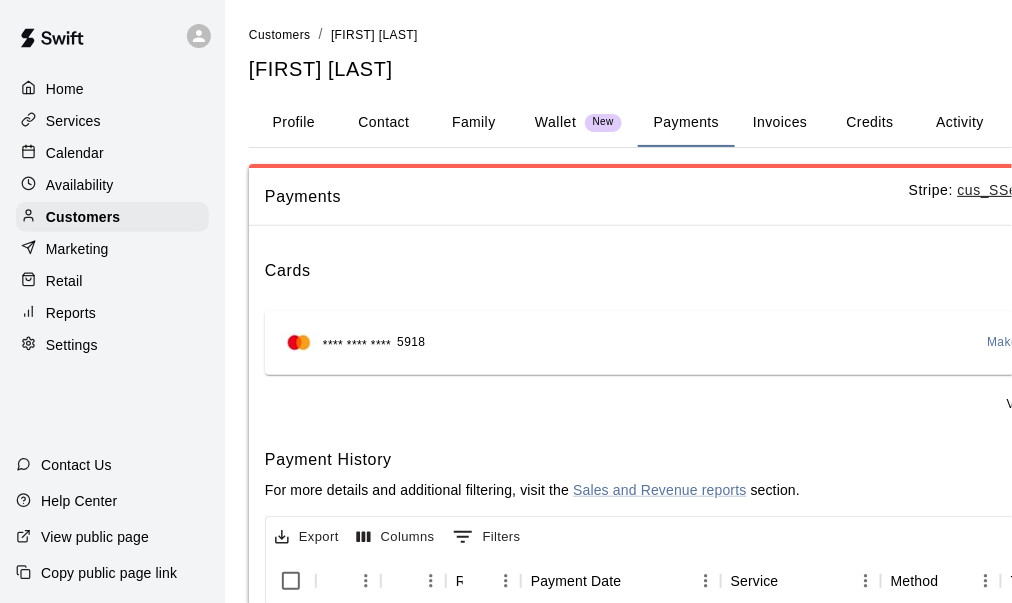 click on "Customers / [FIRST] [LAST]" at bounding box center (728, 35) 